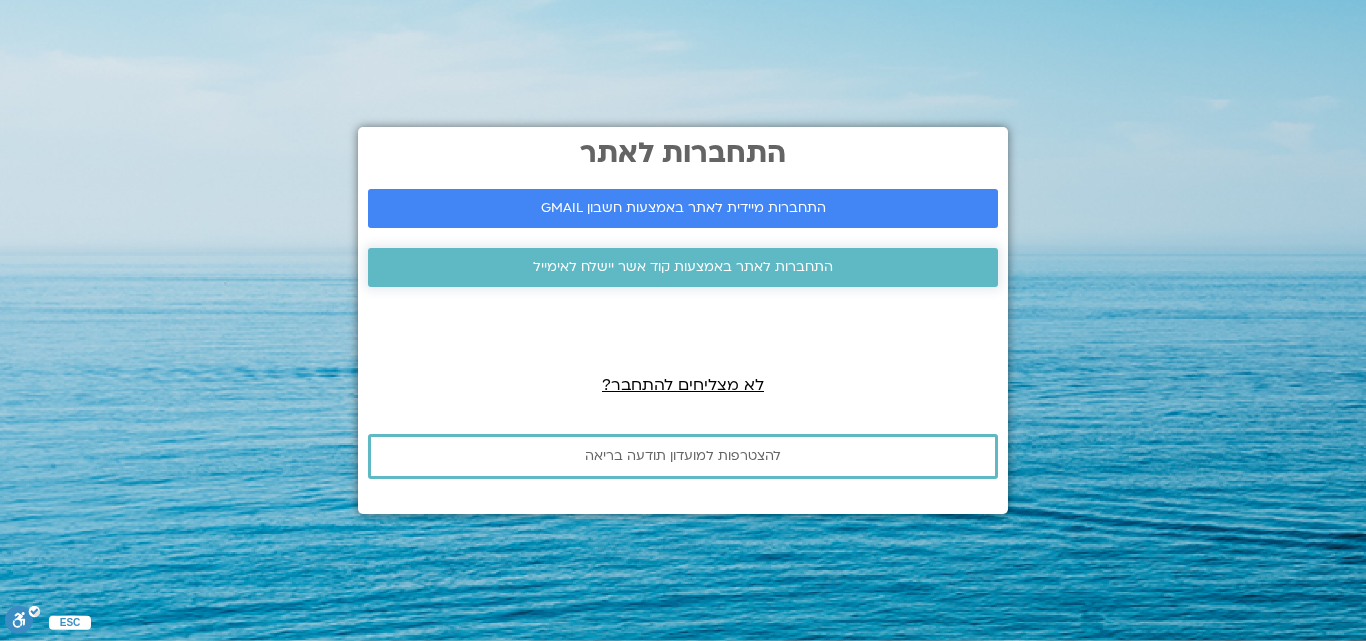 scroll, scrollTop: 0, scrollLeft: 0, axis: both 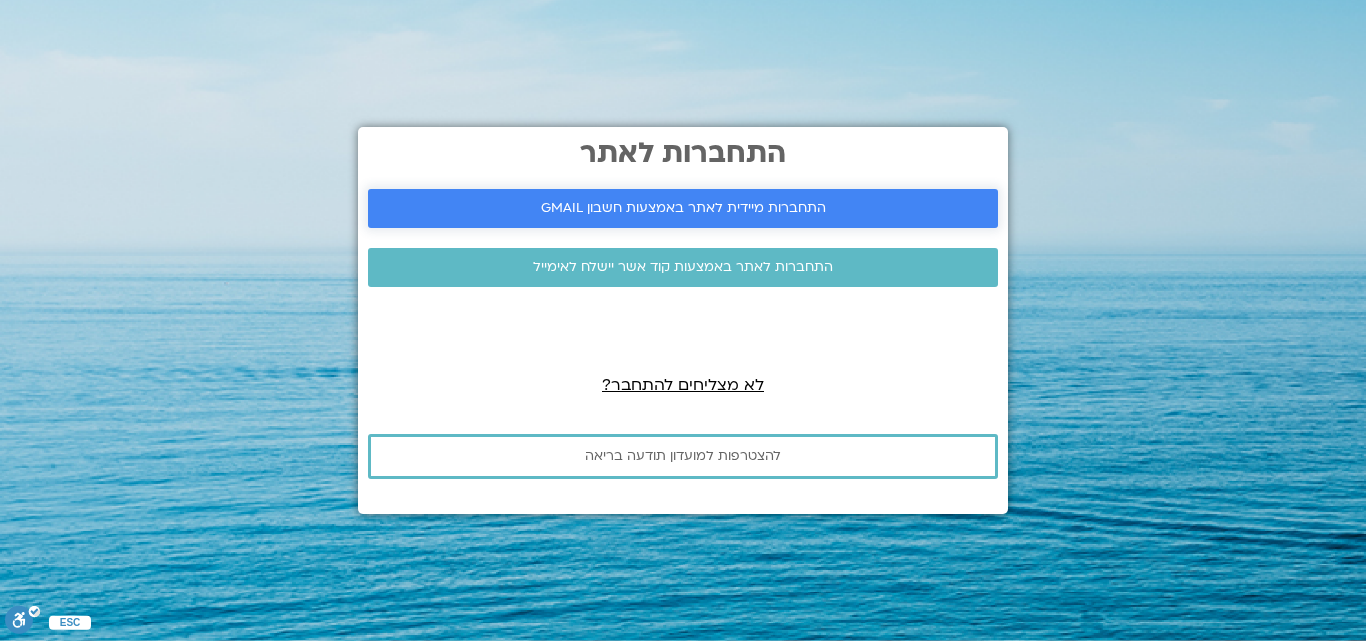 click on "התחברות מיידית לאתר באמצעות חשבון GMAIL" at bounding box center (683, 208) 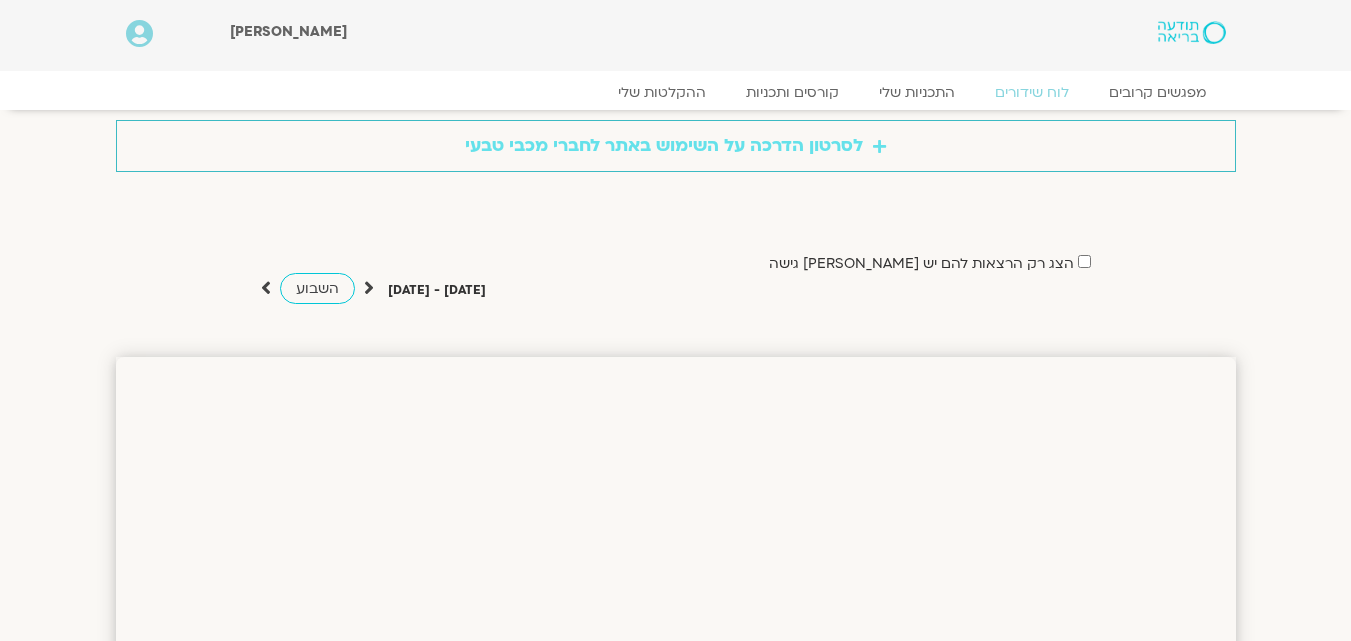 scroll, scrollTop: 0, scrollLeft: 0, axis: both 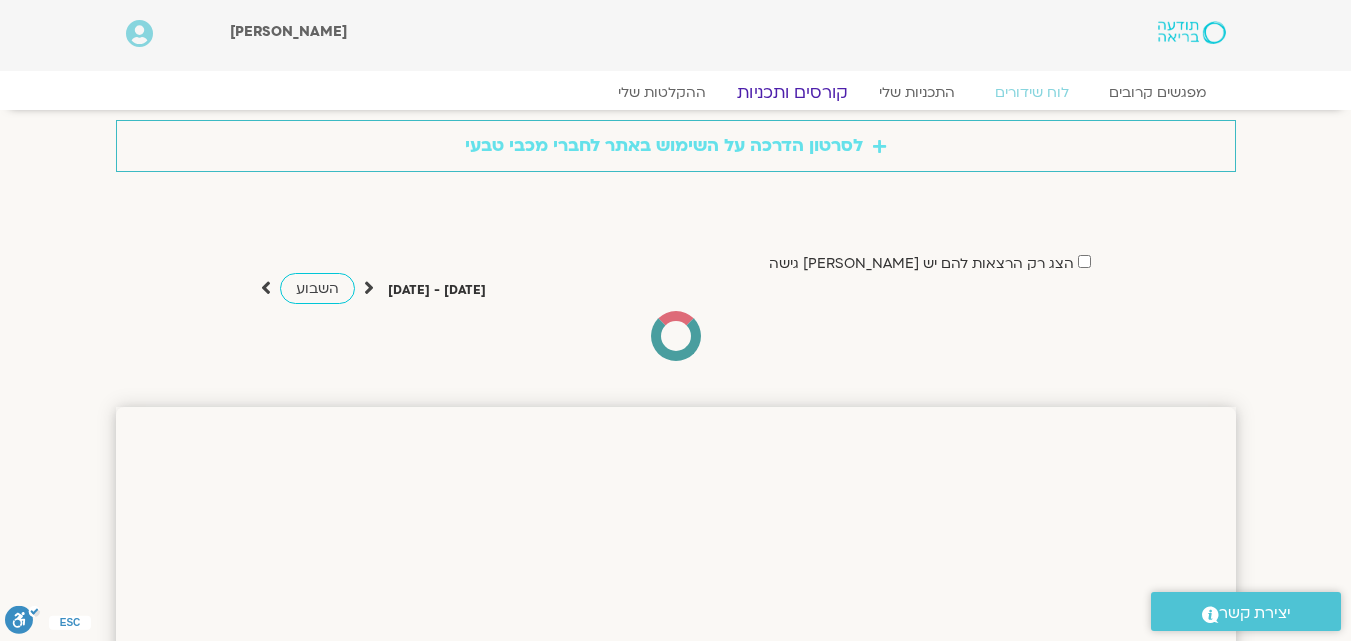 click on "קורסים ותכניות" 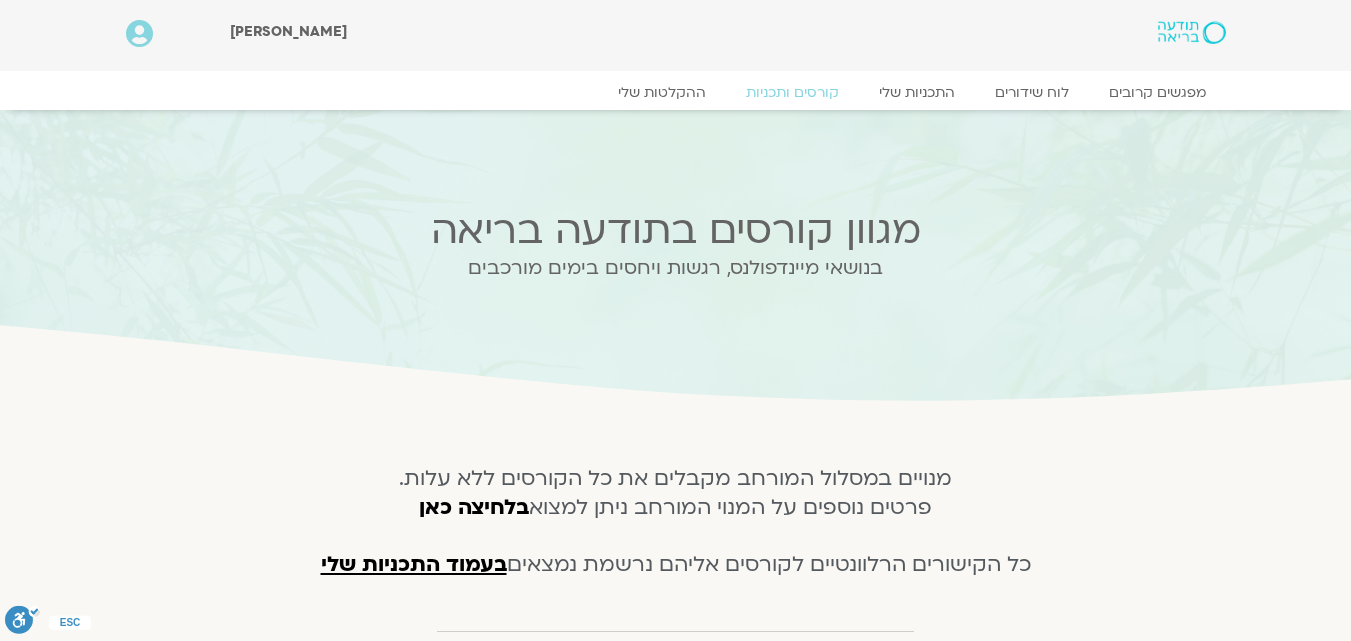scroll, scrollTop: 0, scrollLeft: 0, axis: both 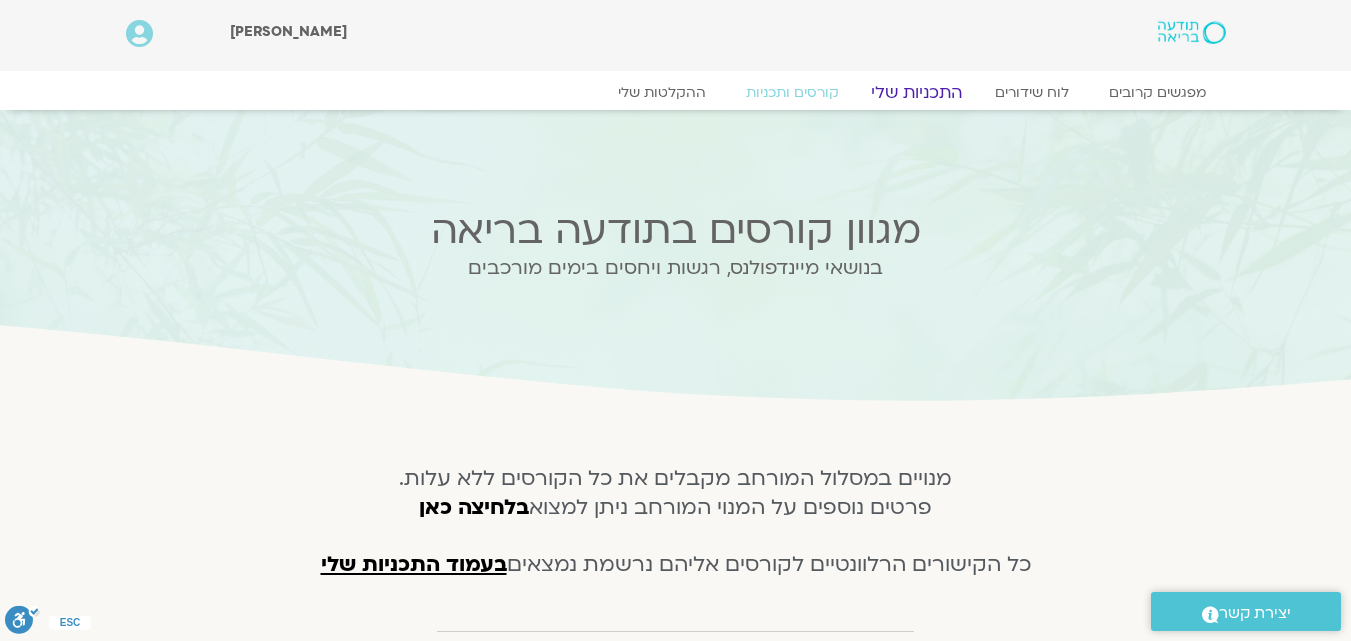 click on "התכניות שלי" 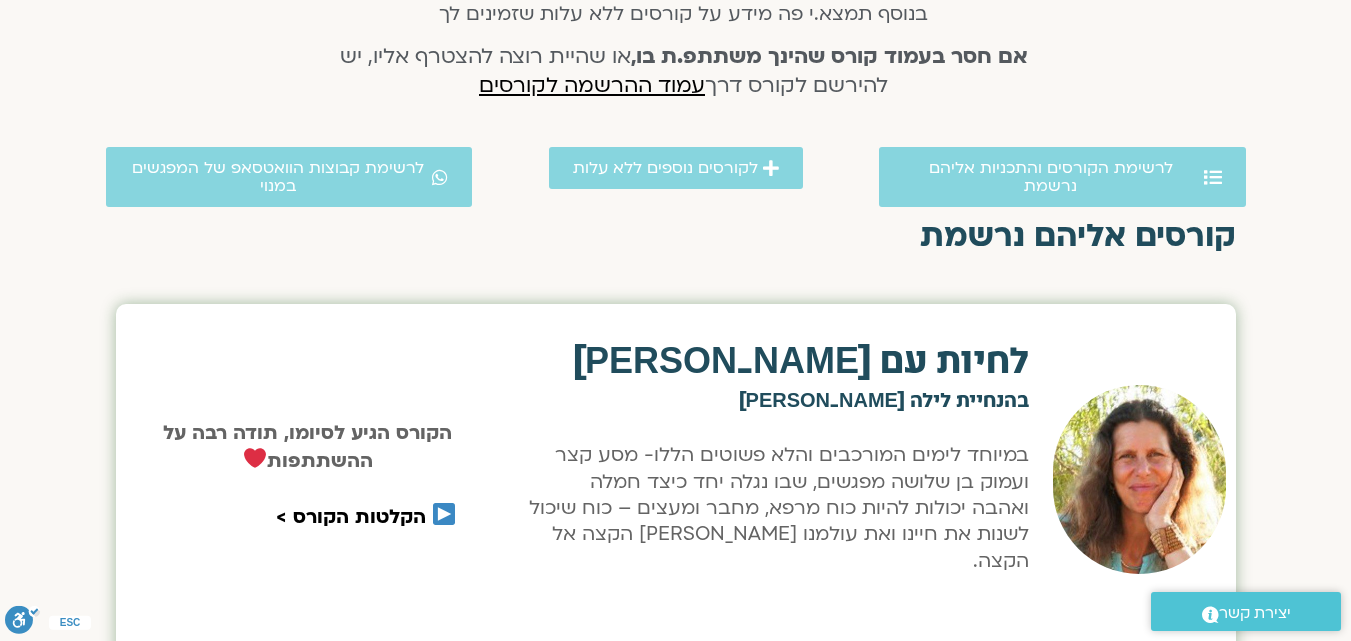 scroll, scrollTop: 1000, scrollLeft: 0, axis: vertical 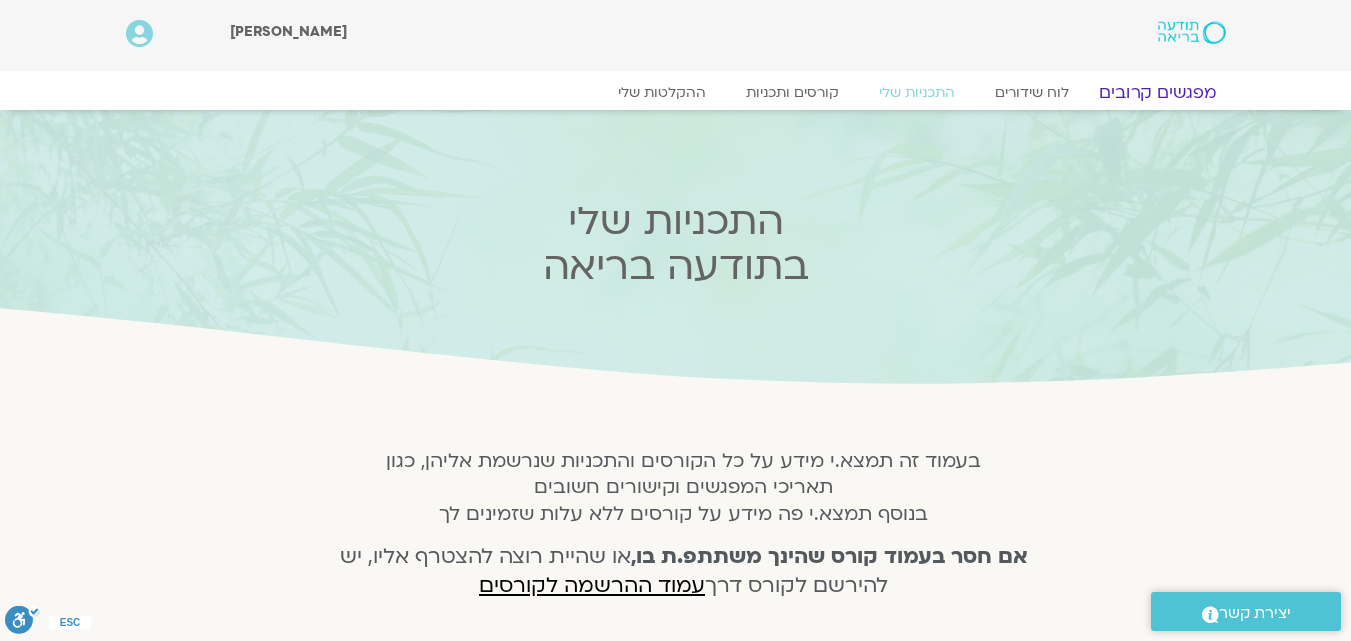 click on "מפגשים קרובים" 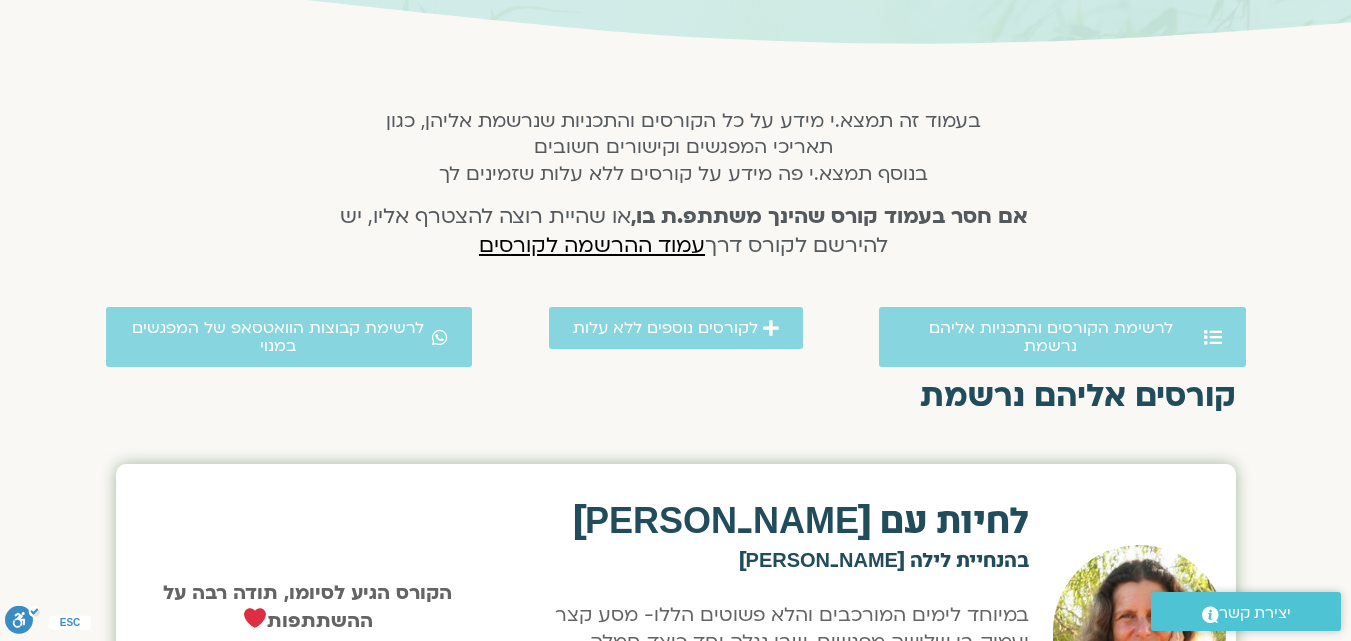 scroll, scrollTop: 400, scrollLeft: 0, axis: vertical 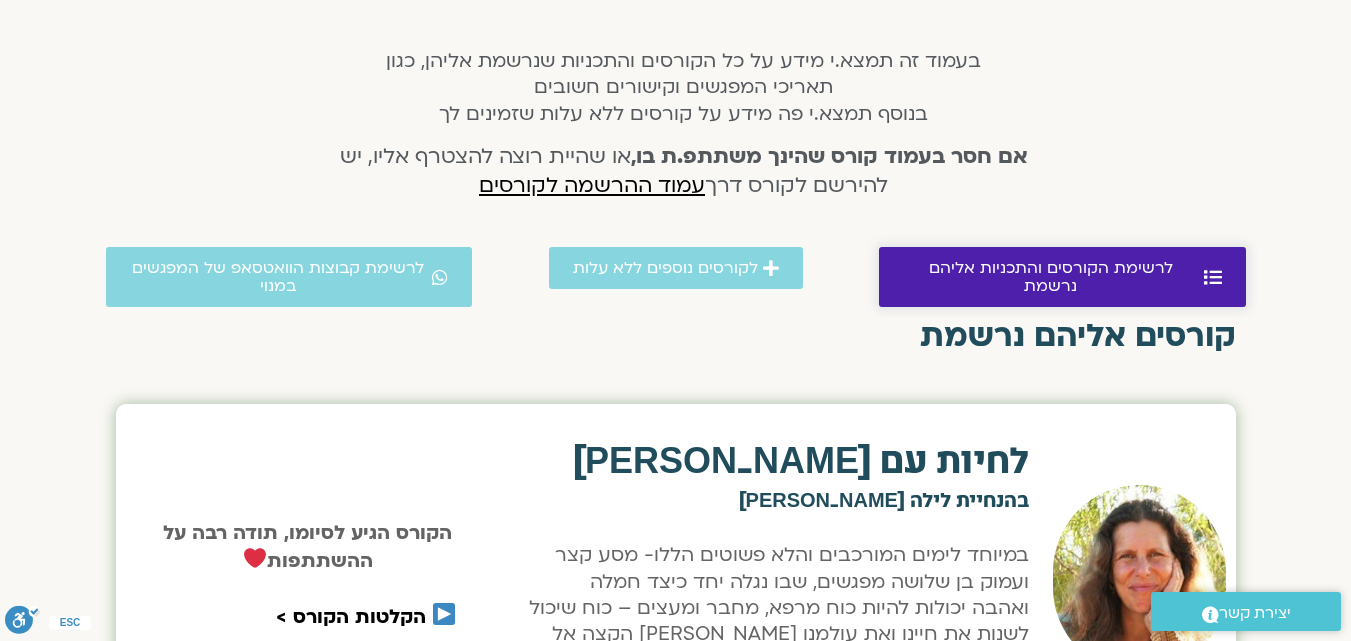 click on "לרשימת הקורסים והתכניות אליהם נרשמת" at bounding box center [1051, 277] 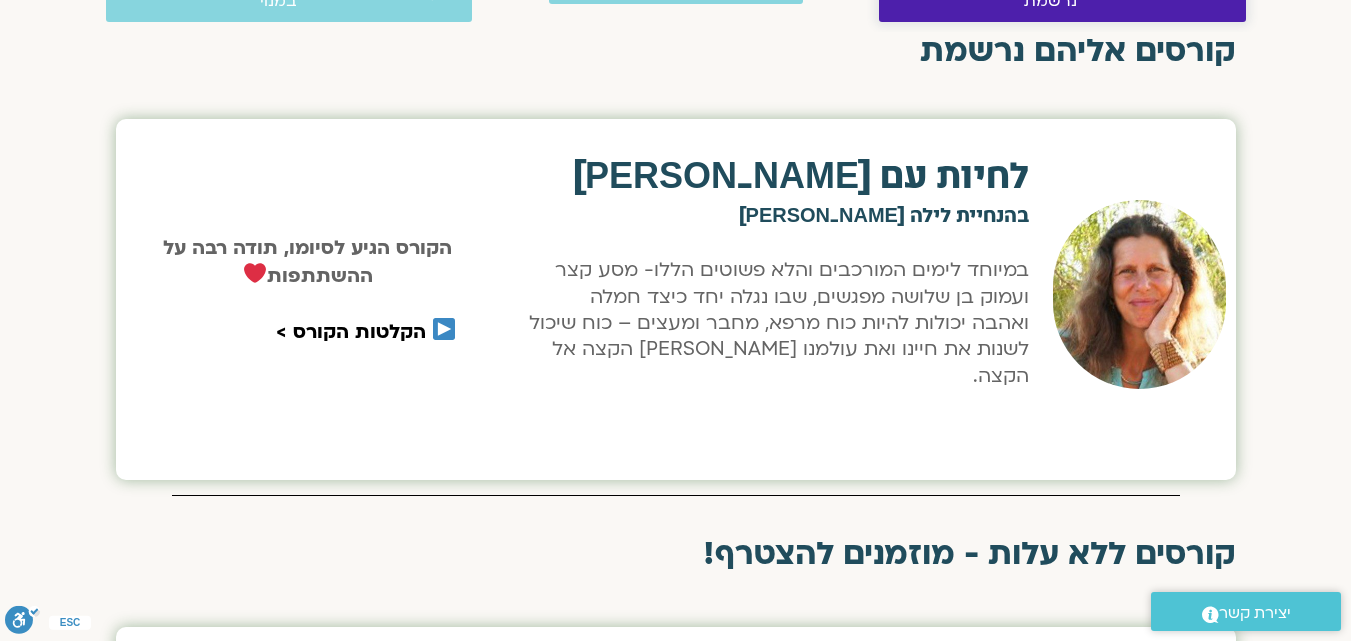 scroll, scrollTop: 713, scrollLeft: 0, axis: vertical 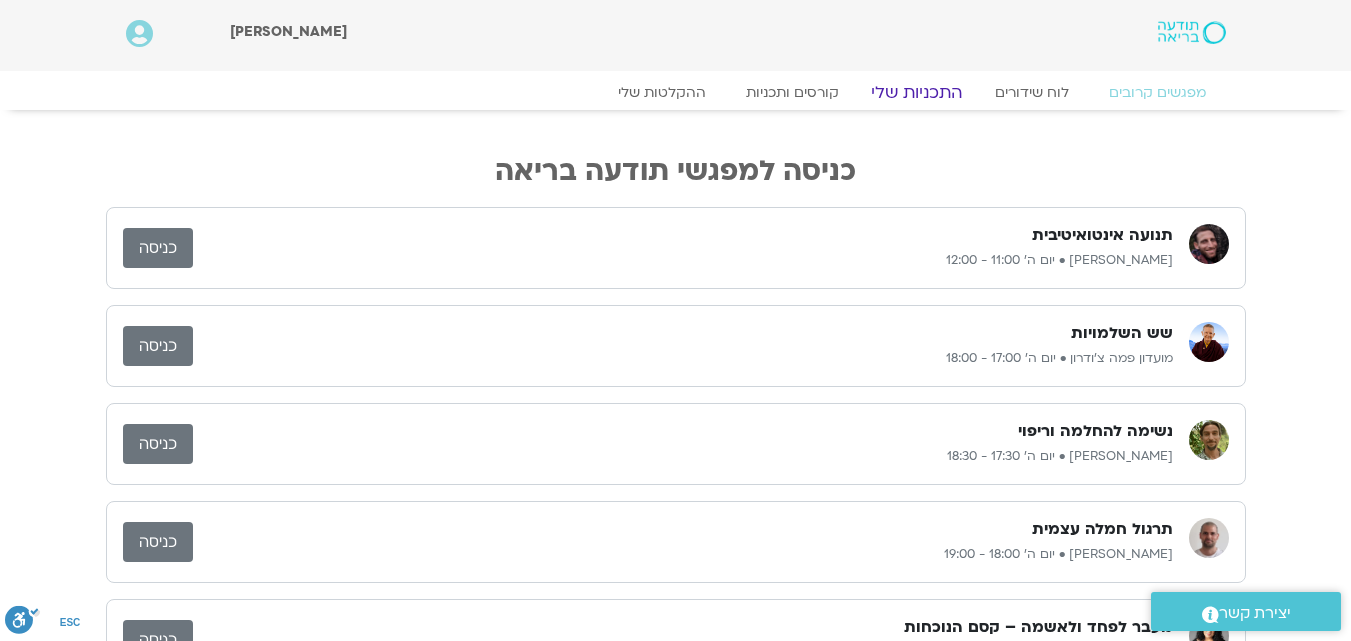 click on "התכניות שלי" 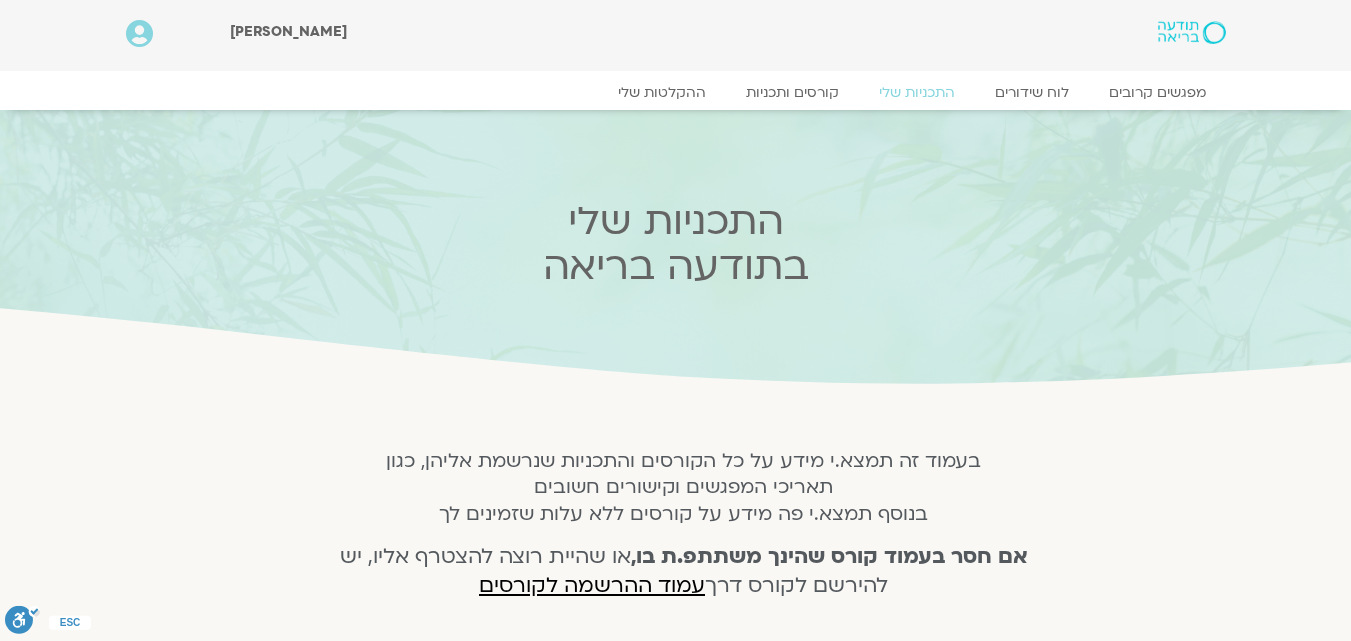 scroll, scrollTop: 0, scrollLeft: 0, axis: both 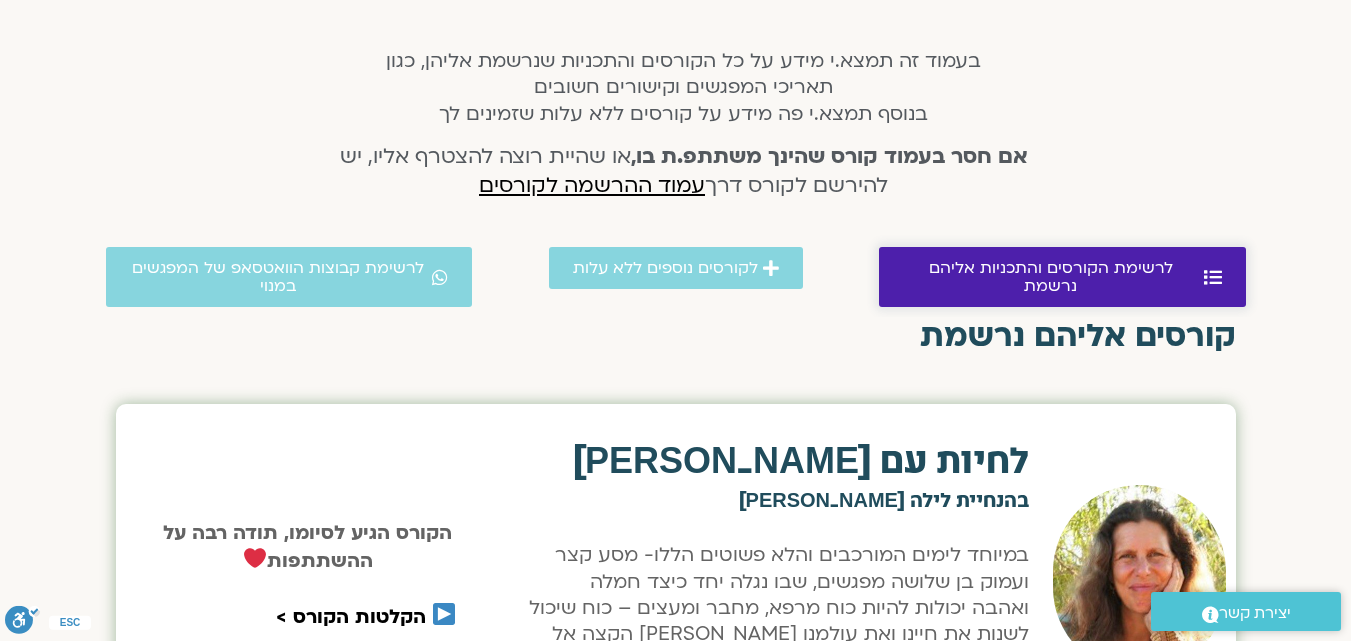 click on "לרשימת הקורסים והתכניות אליהם נרשמת" at bounding box center [1051, 277] 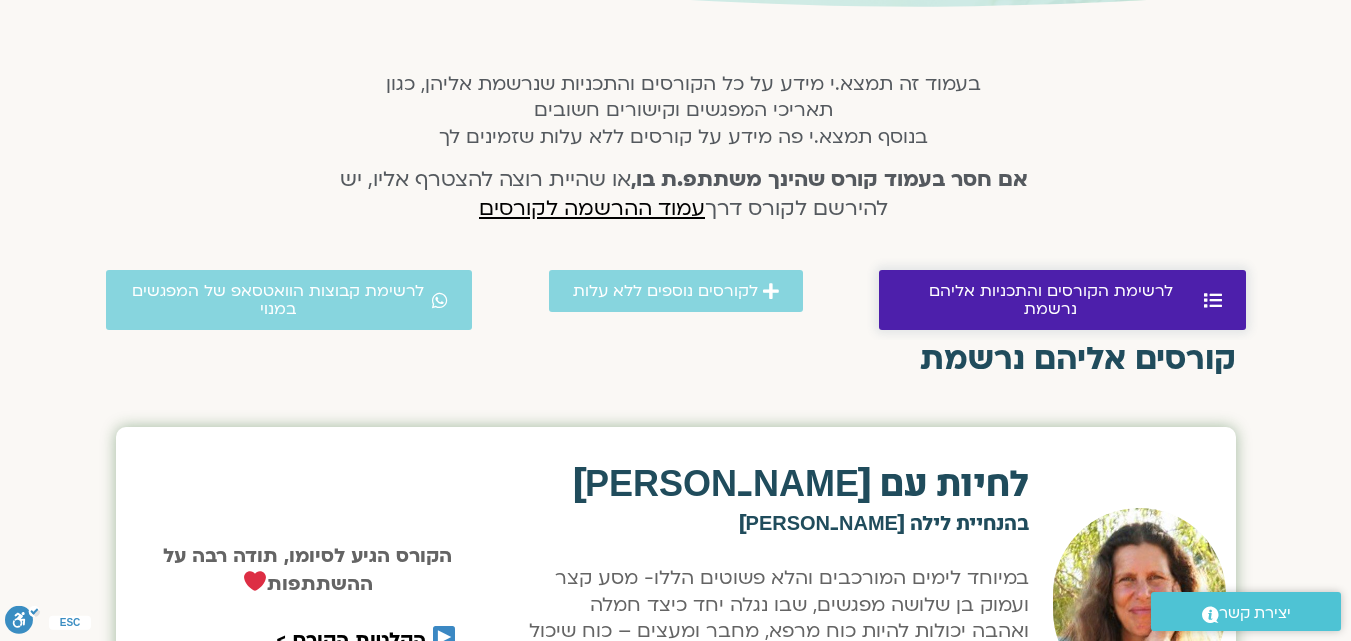 scroll, scrollTop: 413, scrollLeft: 0, axis: vertical 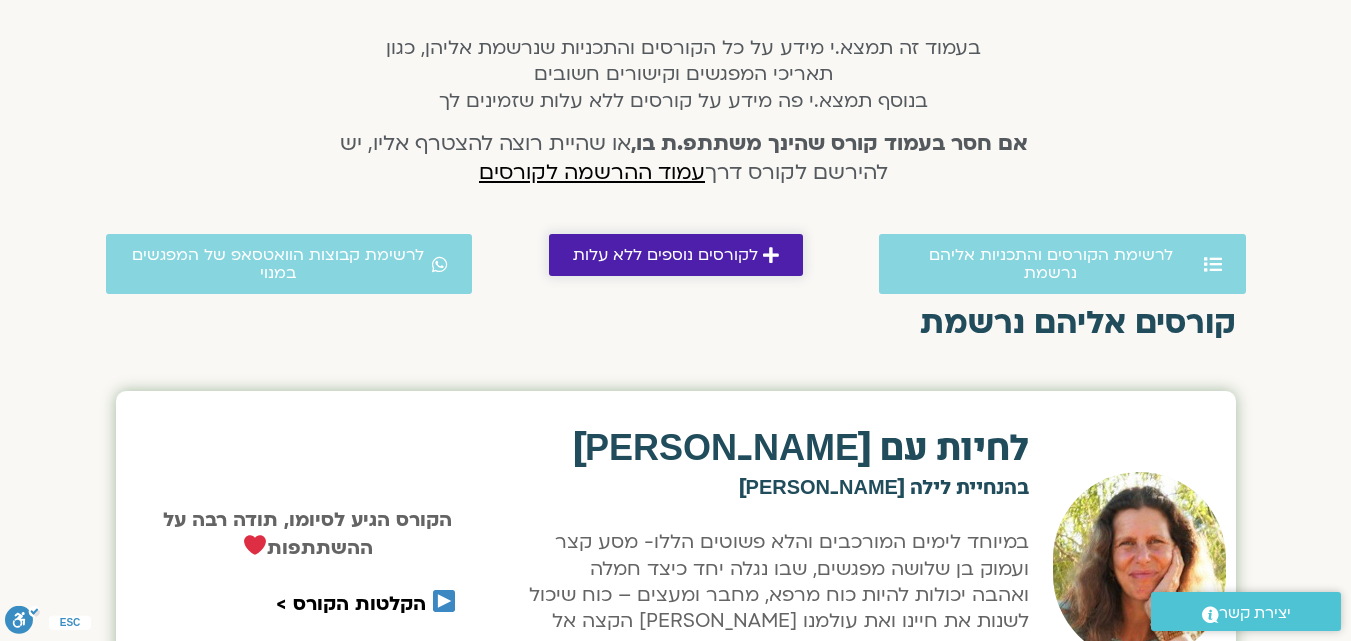 click on "לקורסים נוספים ללא עלות" at bounding box center (665, 255) 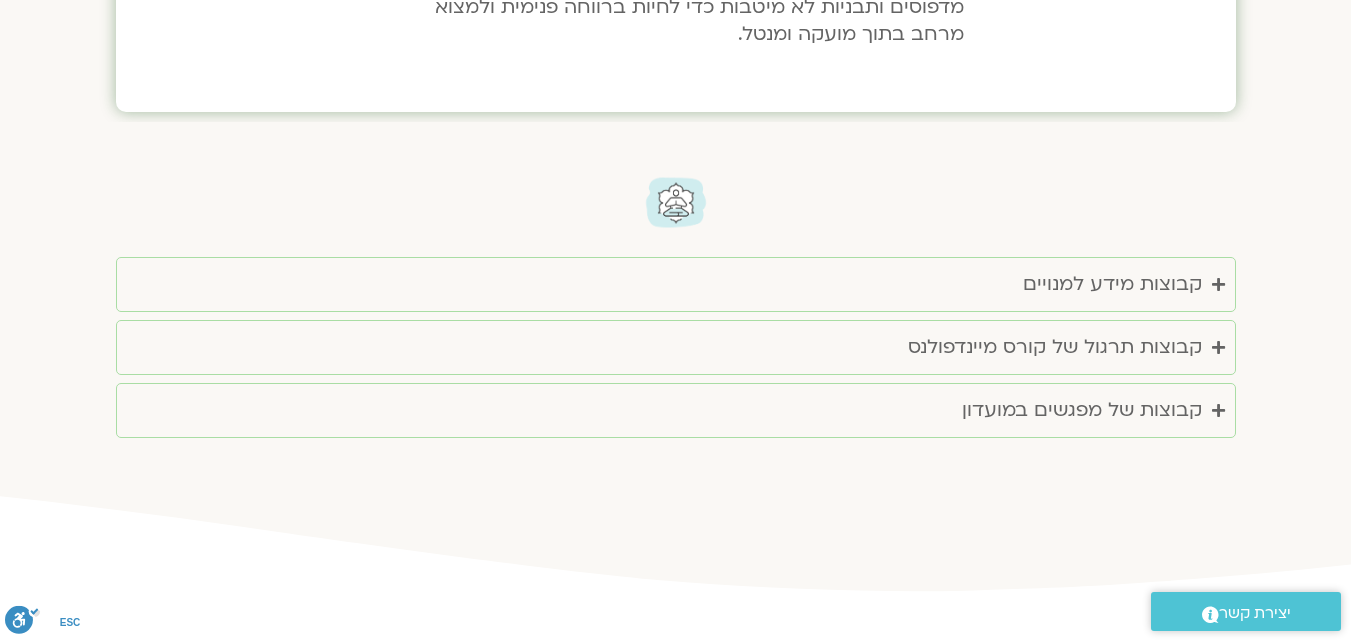 scroll, scrollTop: 2090, scrollLeft: 0, axis: vertical 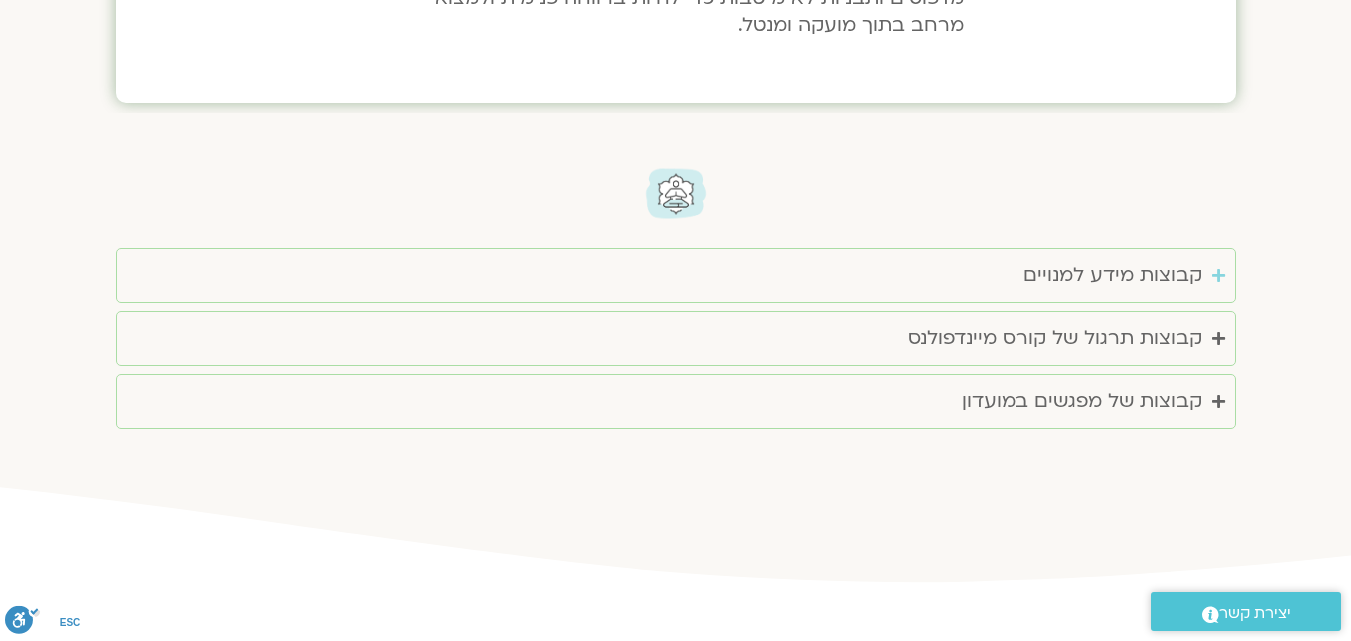 click on "קבוצות מידע למנויים" at bounding box center [1112, 275] 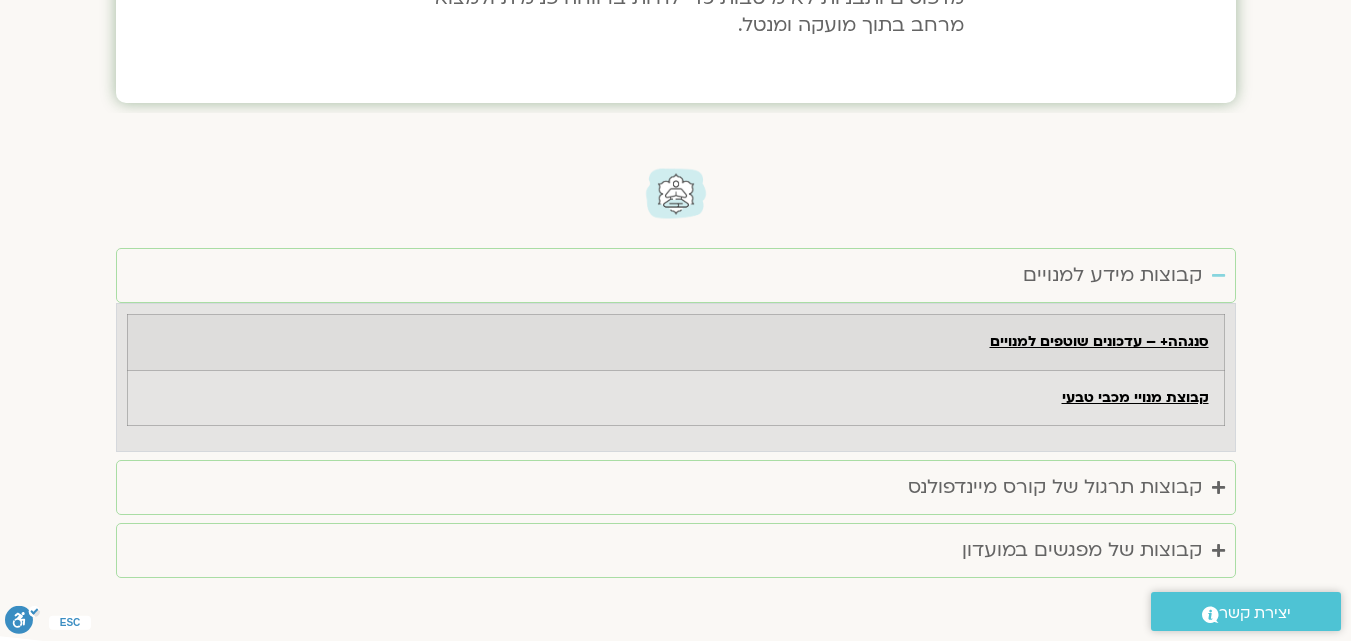 click on "קבוצות מידע למנויים" at bounding box center (1112, 275) 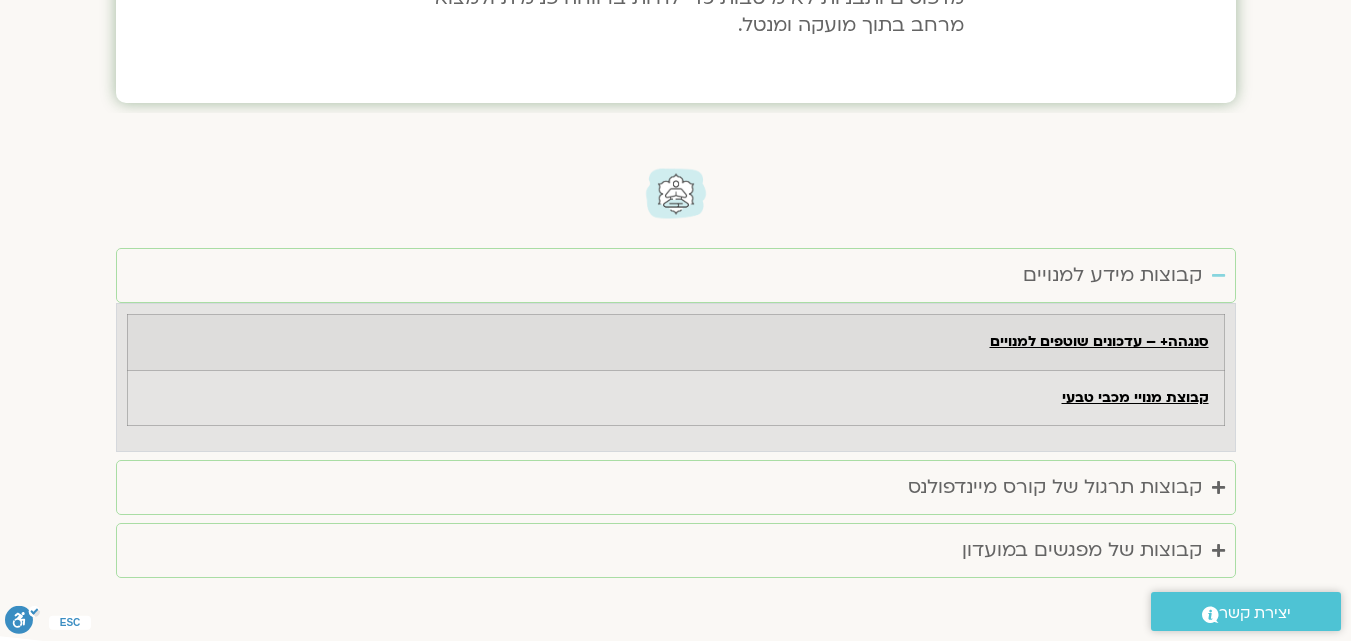 click on "קבוצות מידע למנויים" at bounding box center [1112, 275] 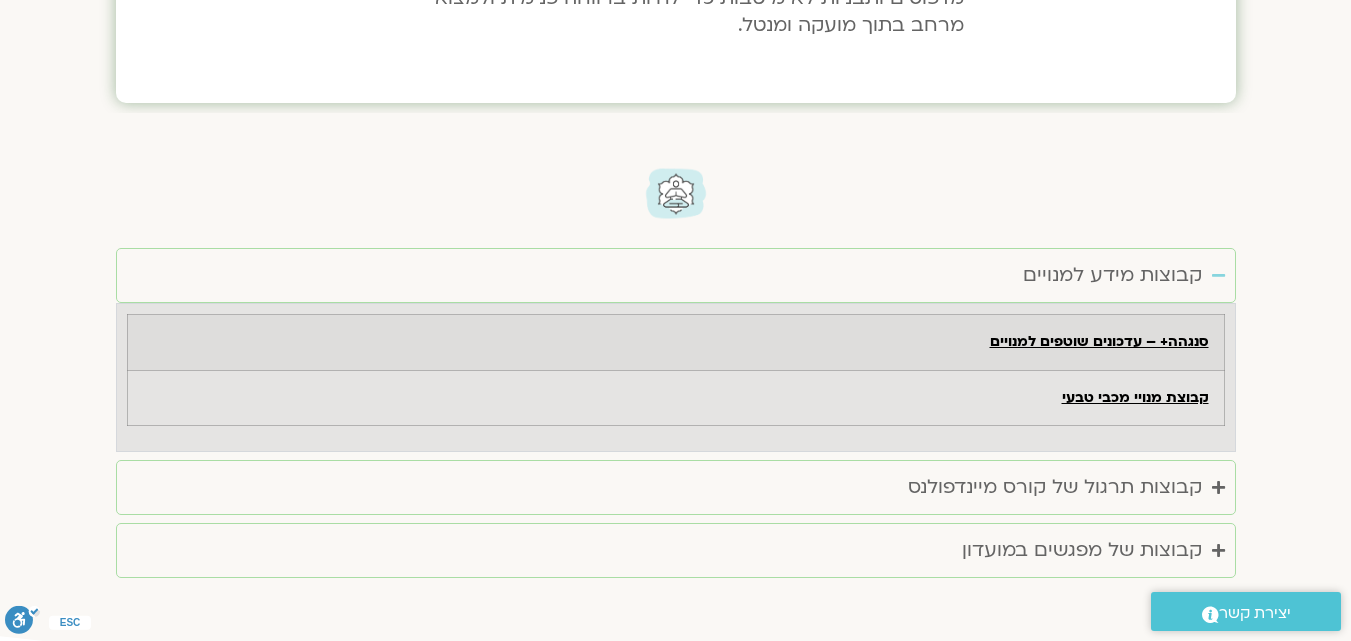 click on "קבוצות מידע למנויים" at bounding box center [1112, 275] 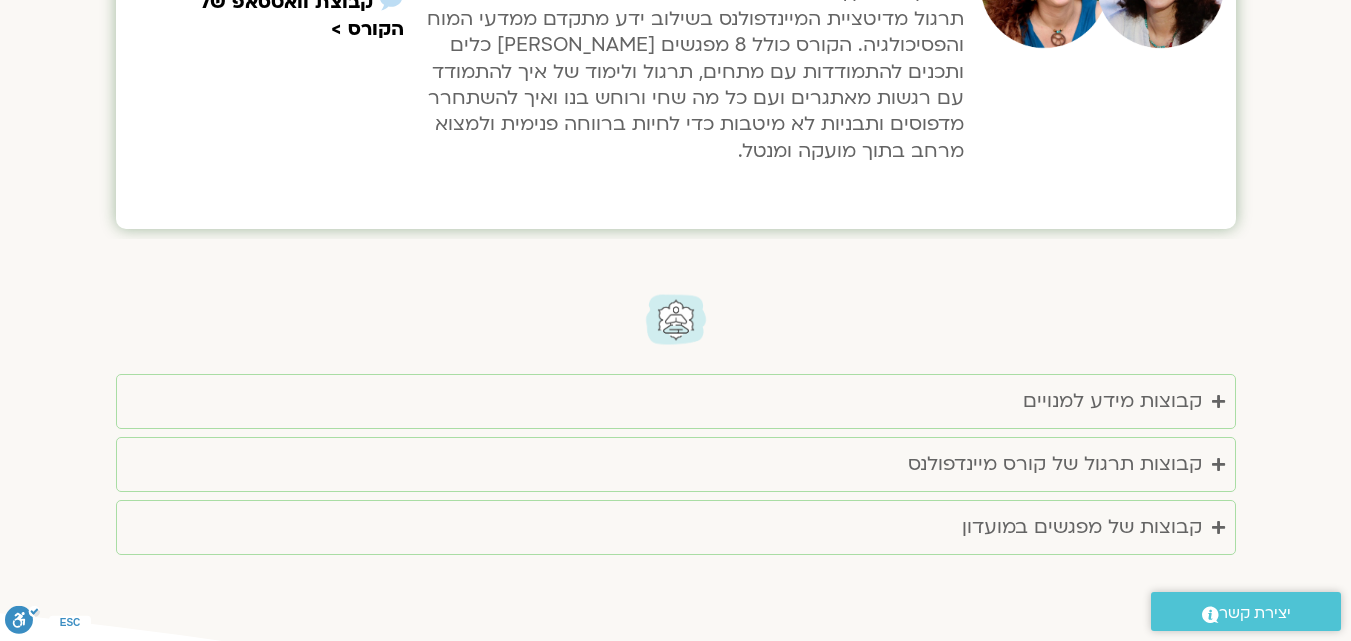 scroll, scrollTop: 1990, scrollLeft: 0, axis: vertical 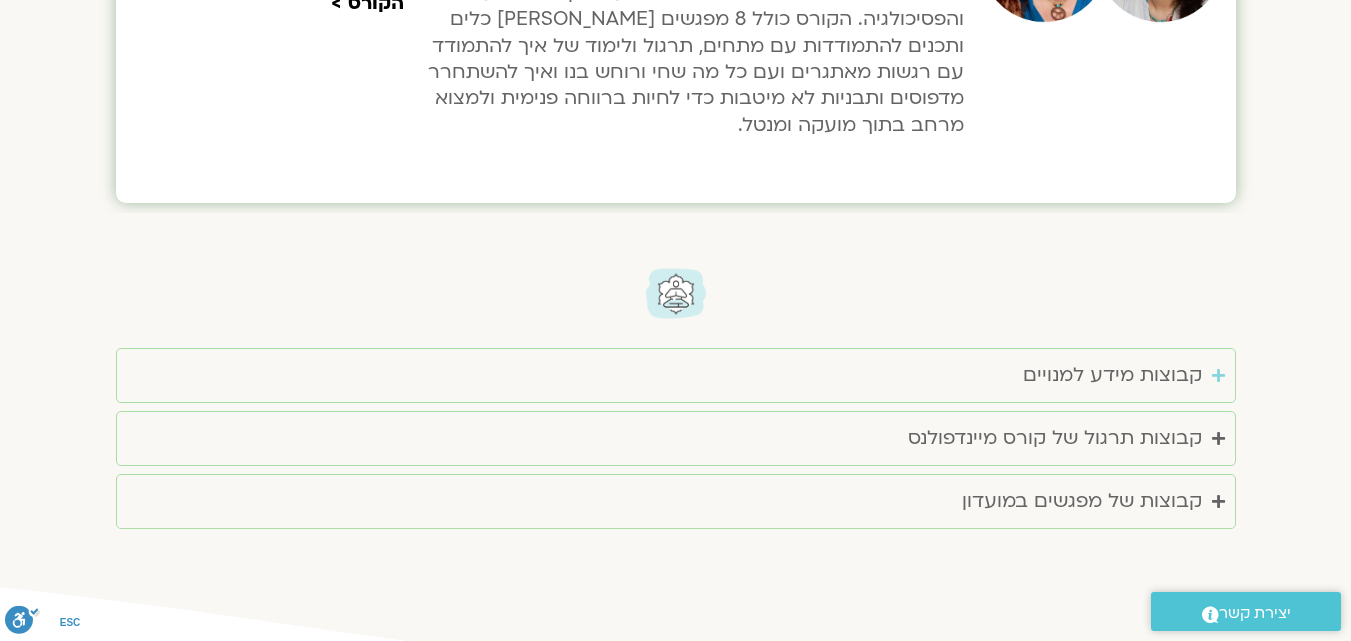 click on "קבוצות מידע למנויים" at bounding box center [1112, 375] 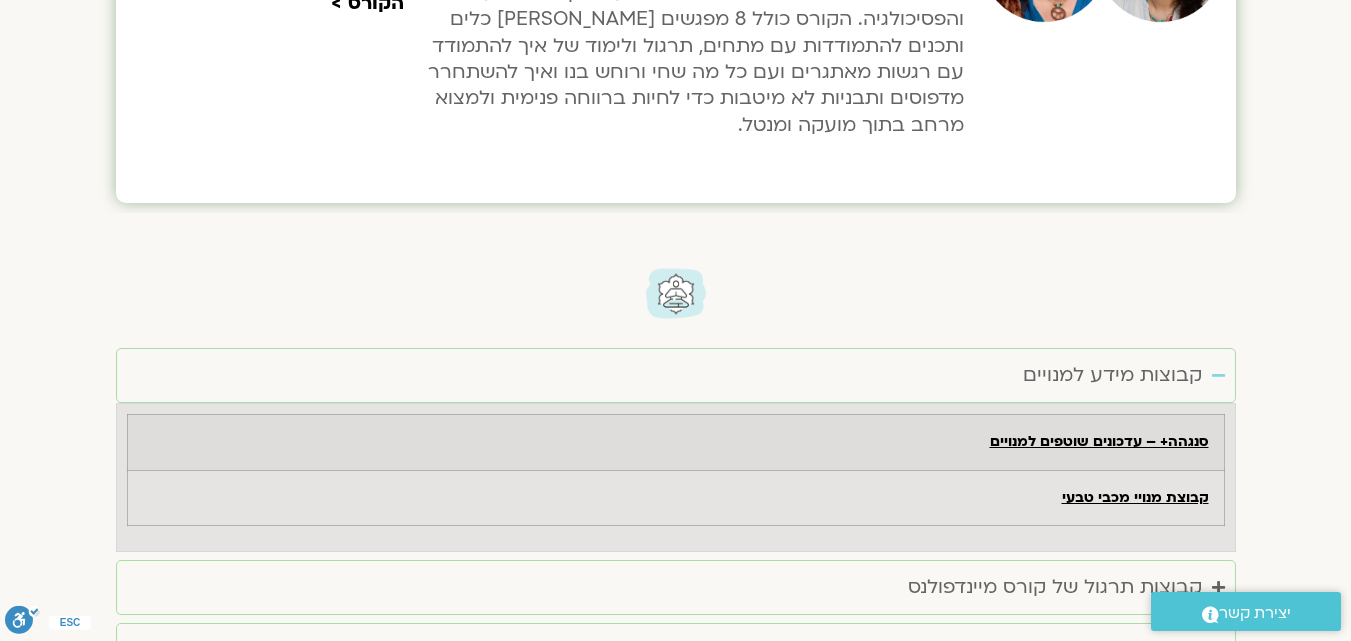 scroll, scrollTop: 1890, scrollLeft: 0, axis: vertical 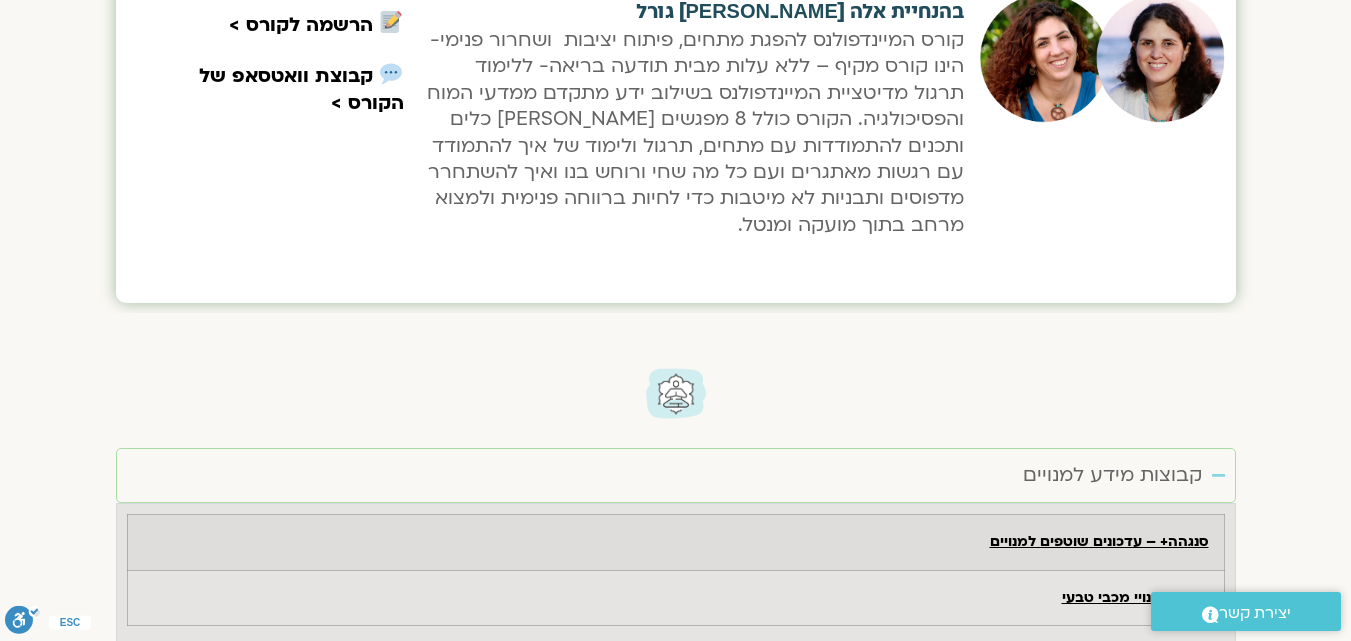 click on "קבוצות מידע למנויים" at bounding box center (1112, 475) 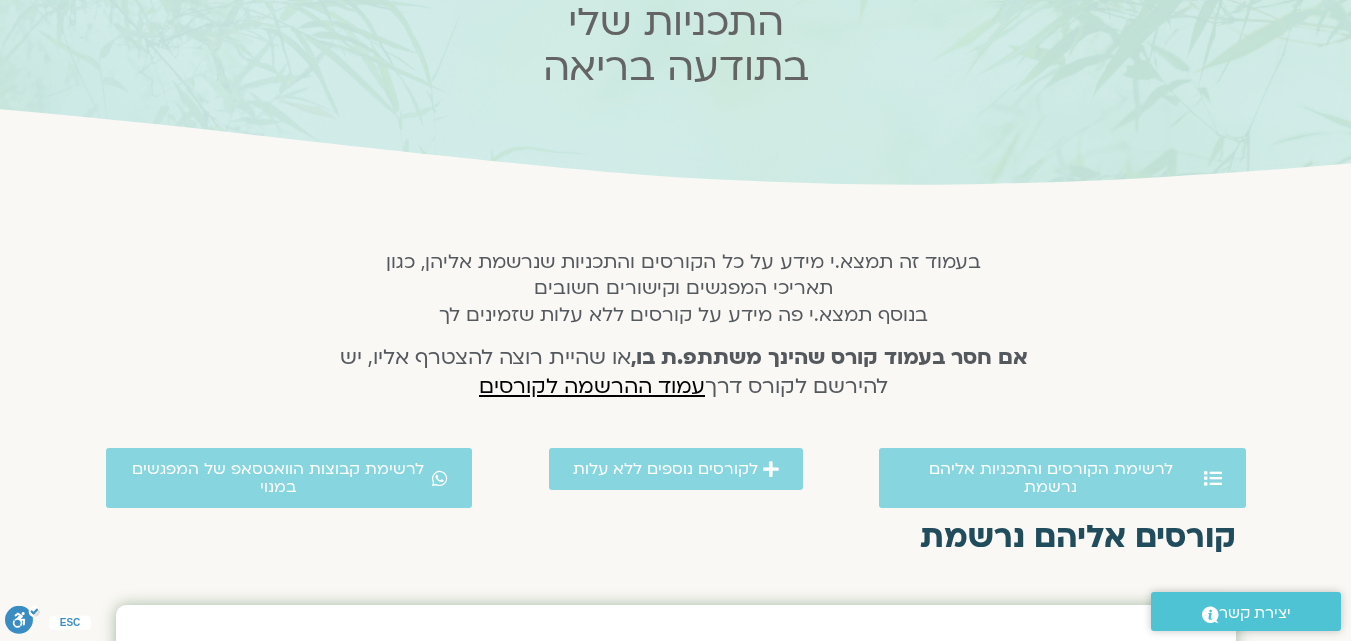 scroll, scrollTop: 390, scrollLeft: 0, axis: vertical 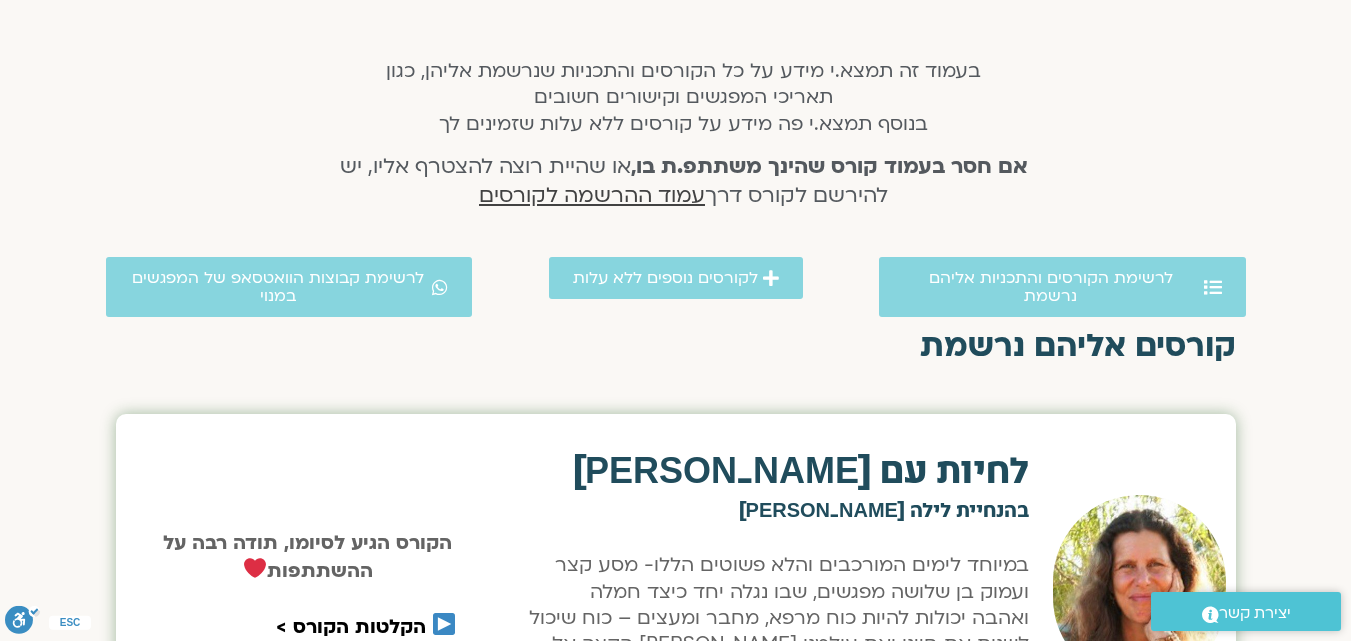 click on "עמוד ההרשמה לקורסים" at bounding box center (592, 195) 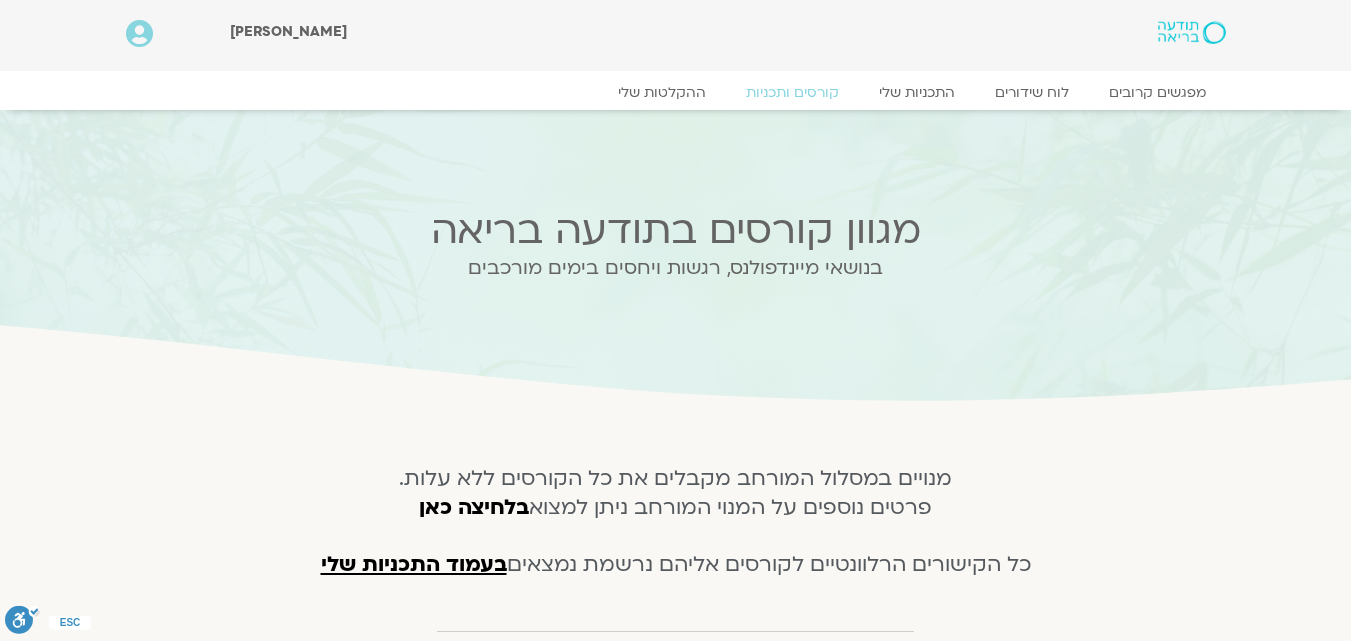 scroll, scrollTop: 0, scrollLeft: 0, axis: both 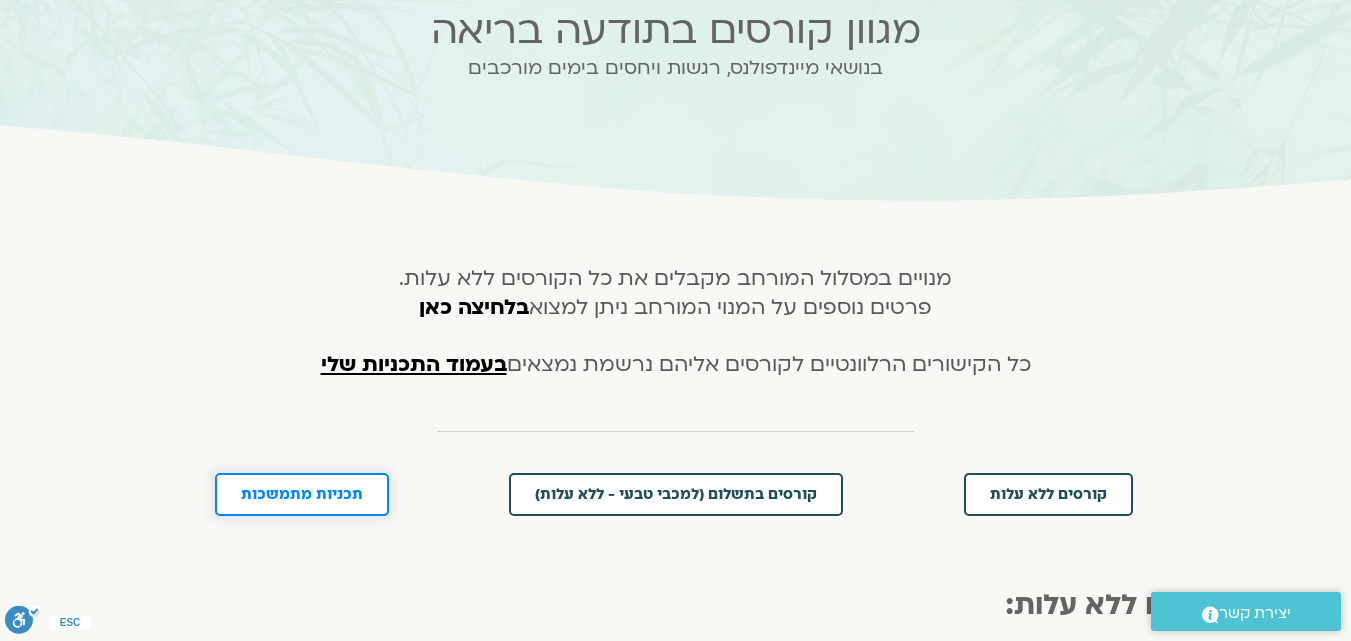 drag, startPoint x: 312, startPoint y: 490, endPoint x: 717, endPoint y: 424, distance: 410.34253 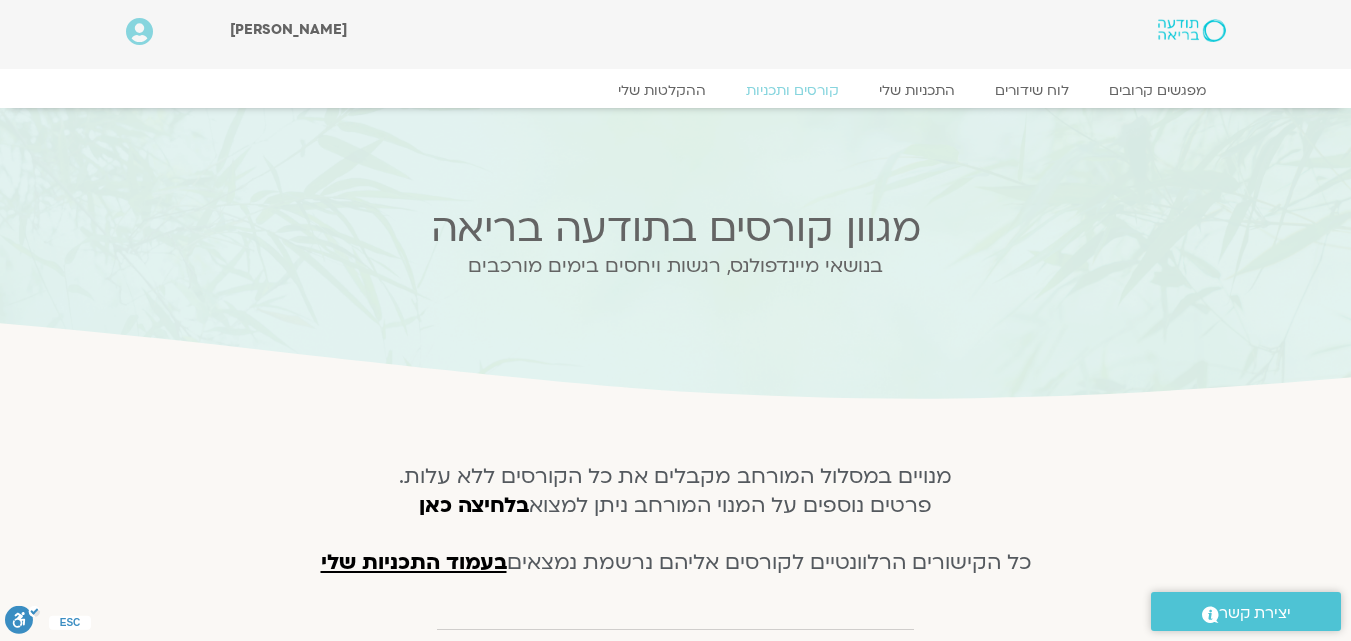 scroll, scrollTop: 0, scrollLeft: 0, axis: both 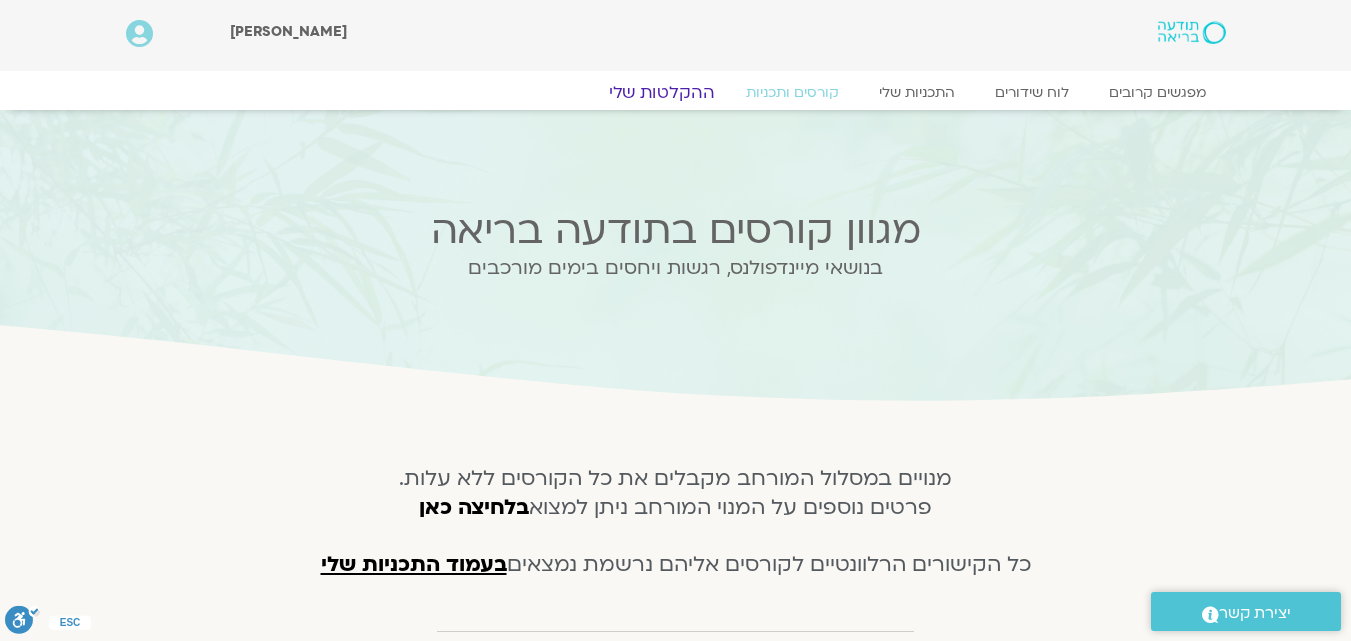 click on "ההקלטות שלי" 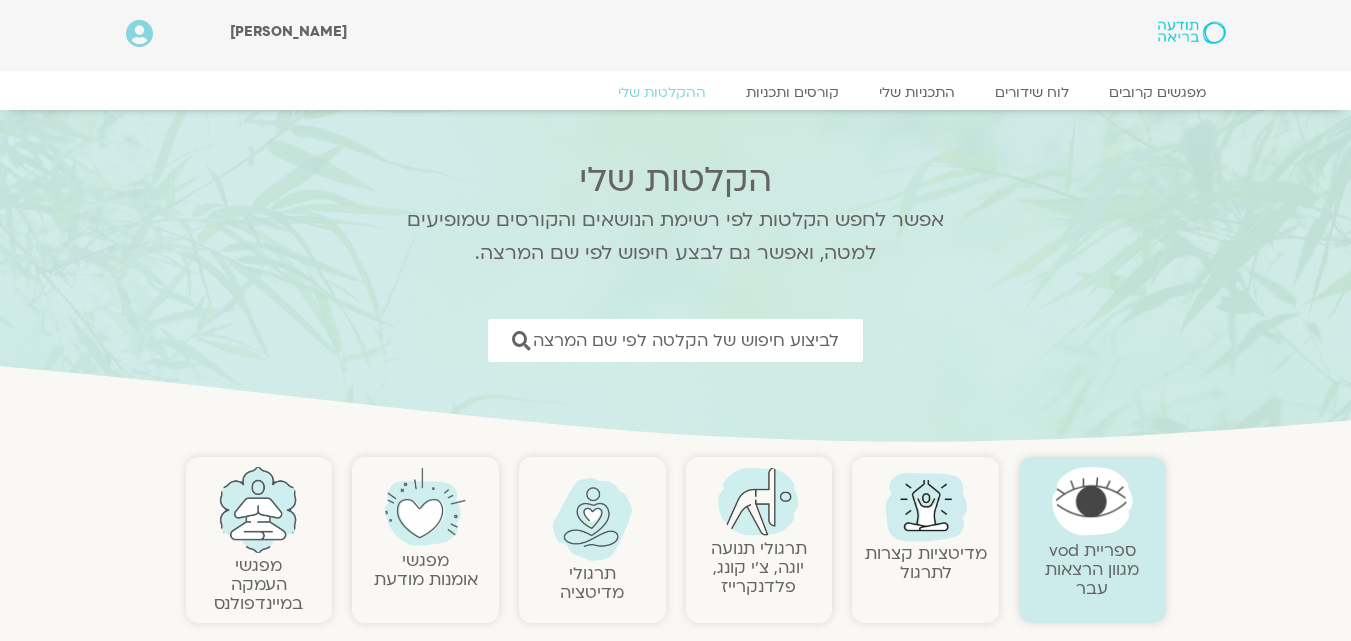 scroll, scrollTop: 0, scrollLeft: 0, axis: both 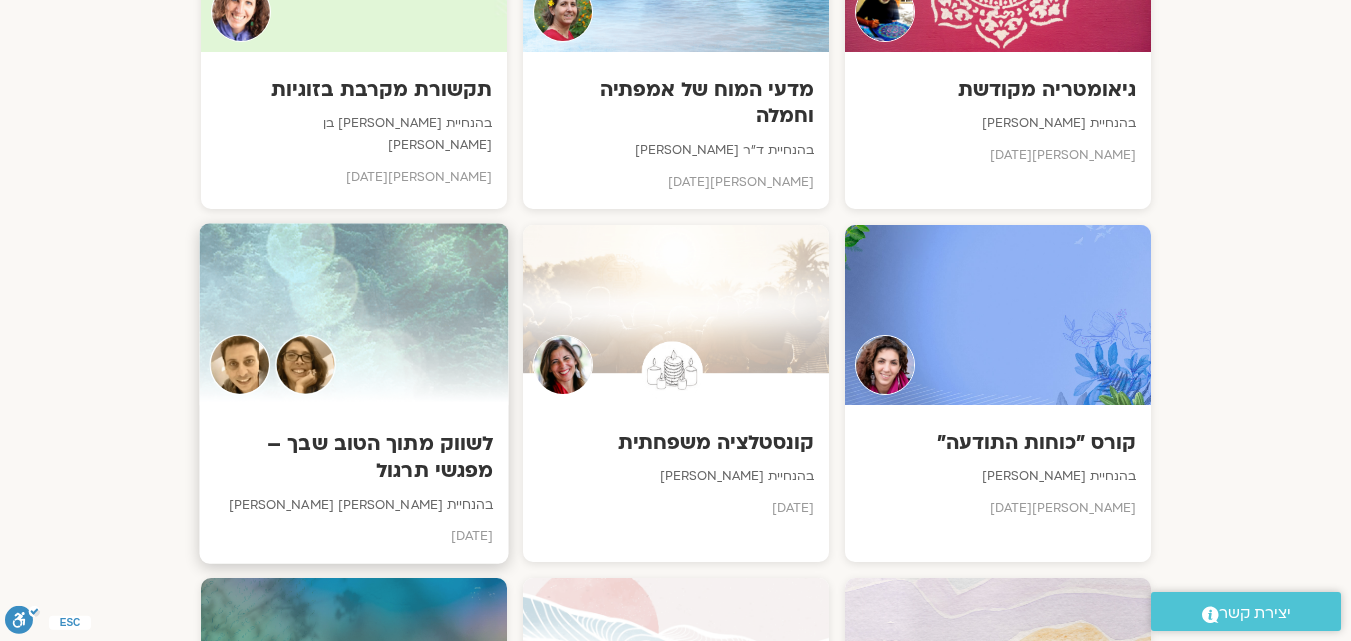 click on "לשווק מתוך הטוב שבך – מפגשי תרגול" at bounding box center (353, 457) 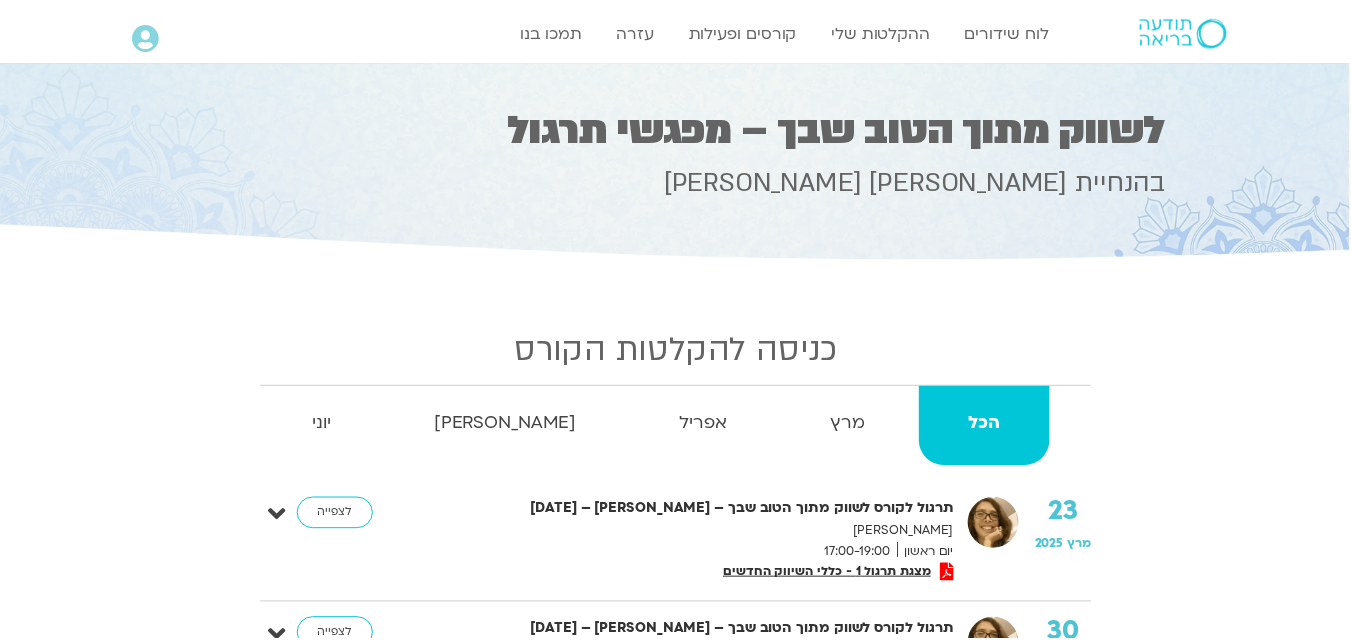scroll, scrollTop: 0, scrollLeft: 0, axis: both 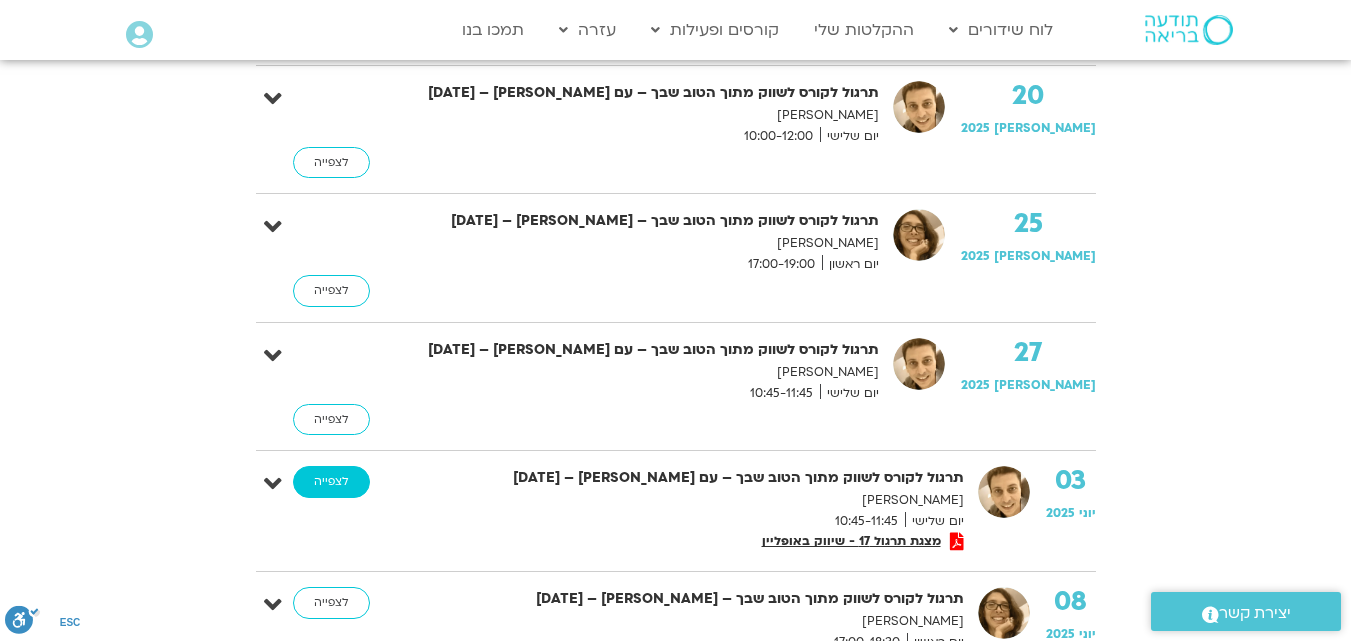 click on "לצפייה" at bounding box center [331, 482] 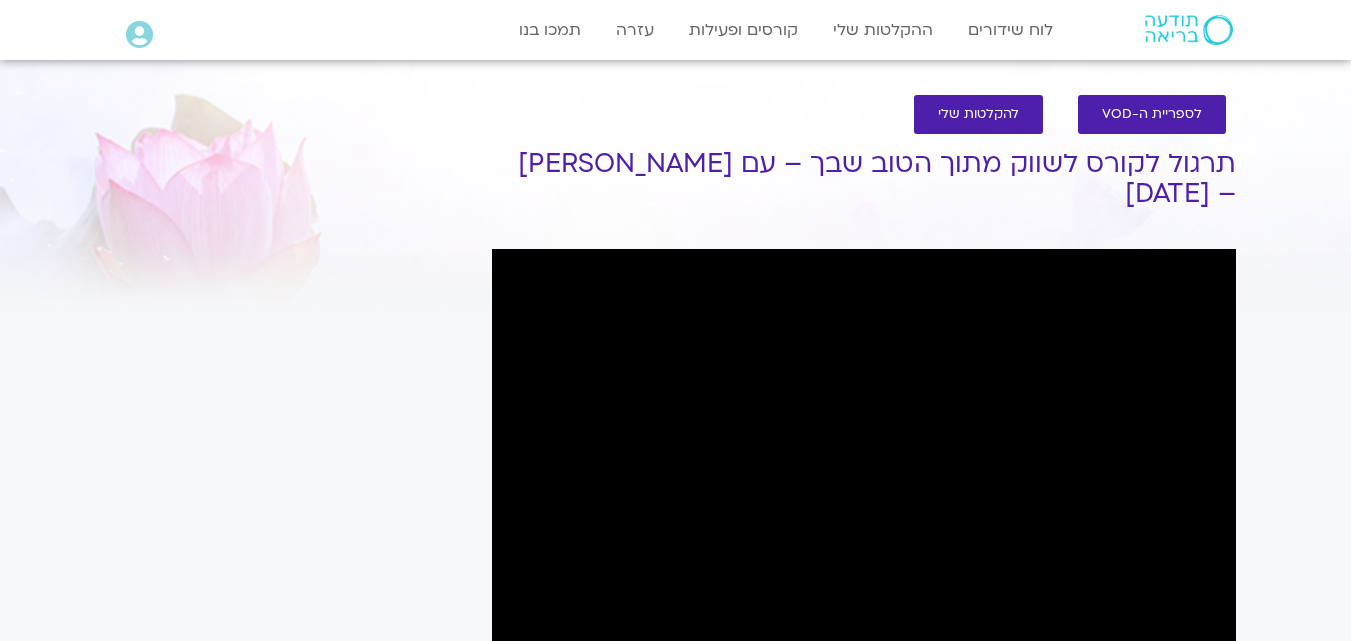 scroll, scrollTop: 0, scrollLeft: 0, axis: both 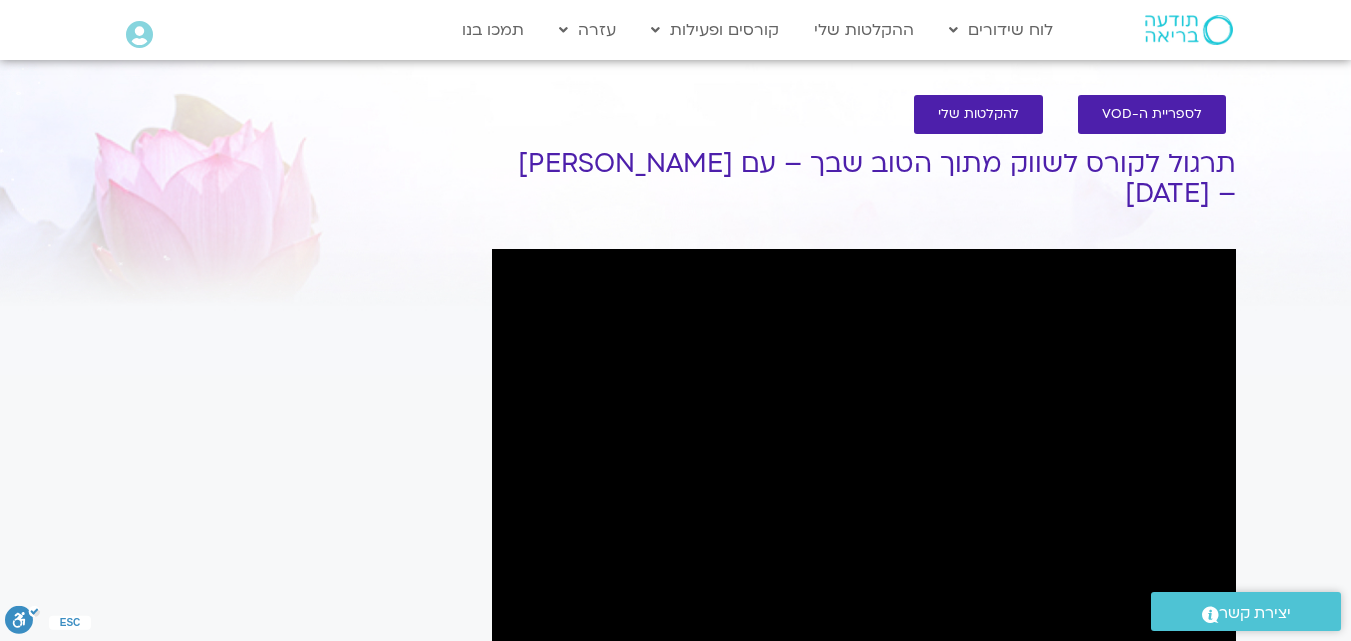 click on "It seems we can't find what you're looking for.
It seems we can't find what you're looking for." at bounding box center (294, 533) 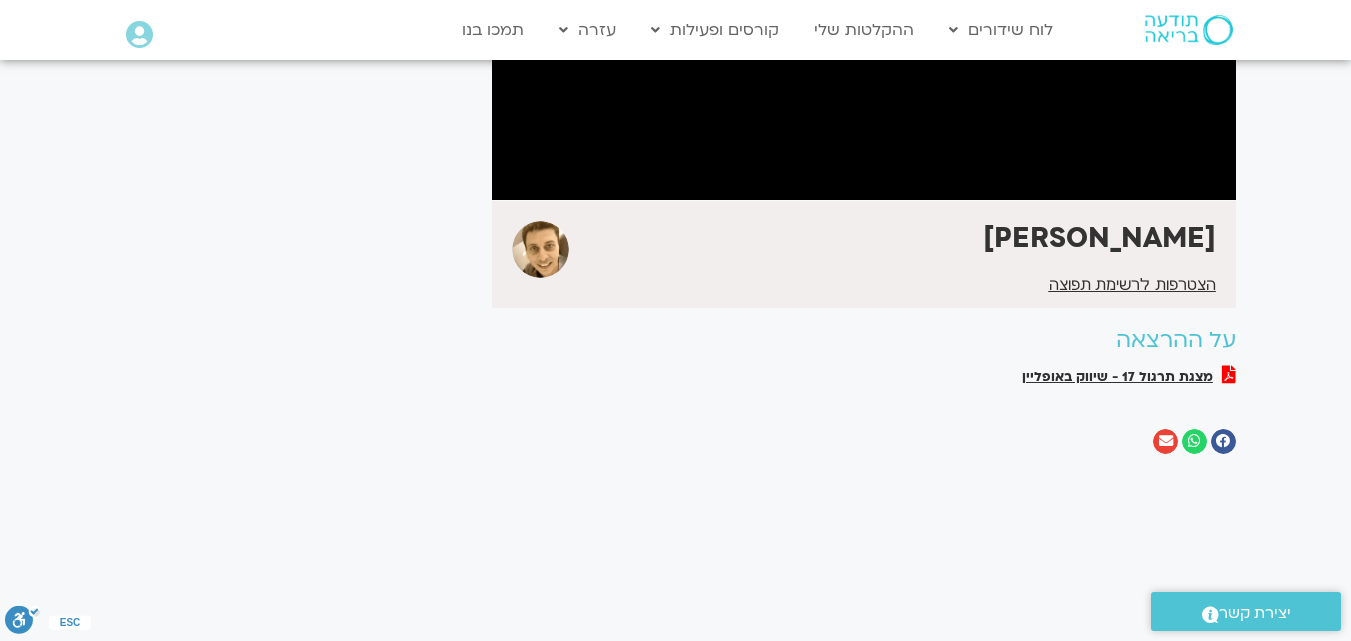 scroll, scrollTop: 500, scrollLeft: 0, axis: vertical 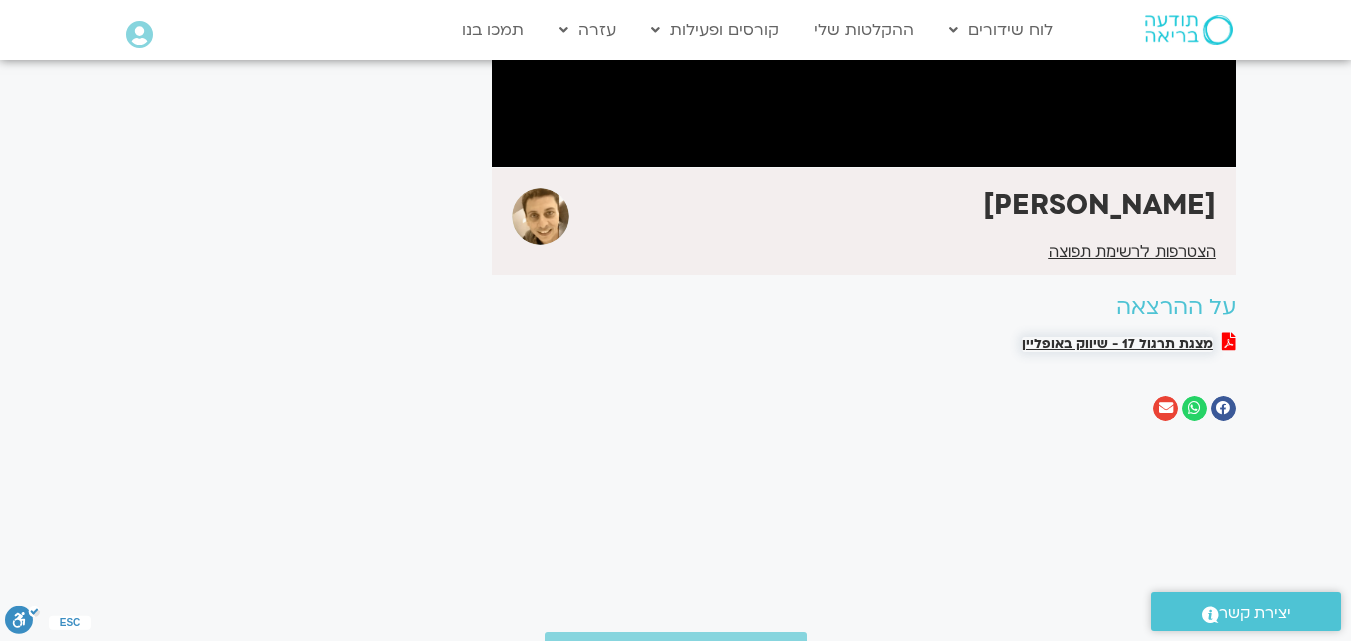 click on "מצגת תרגול 17 - שיווק באופליין" at bounding box center [1117, 344] 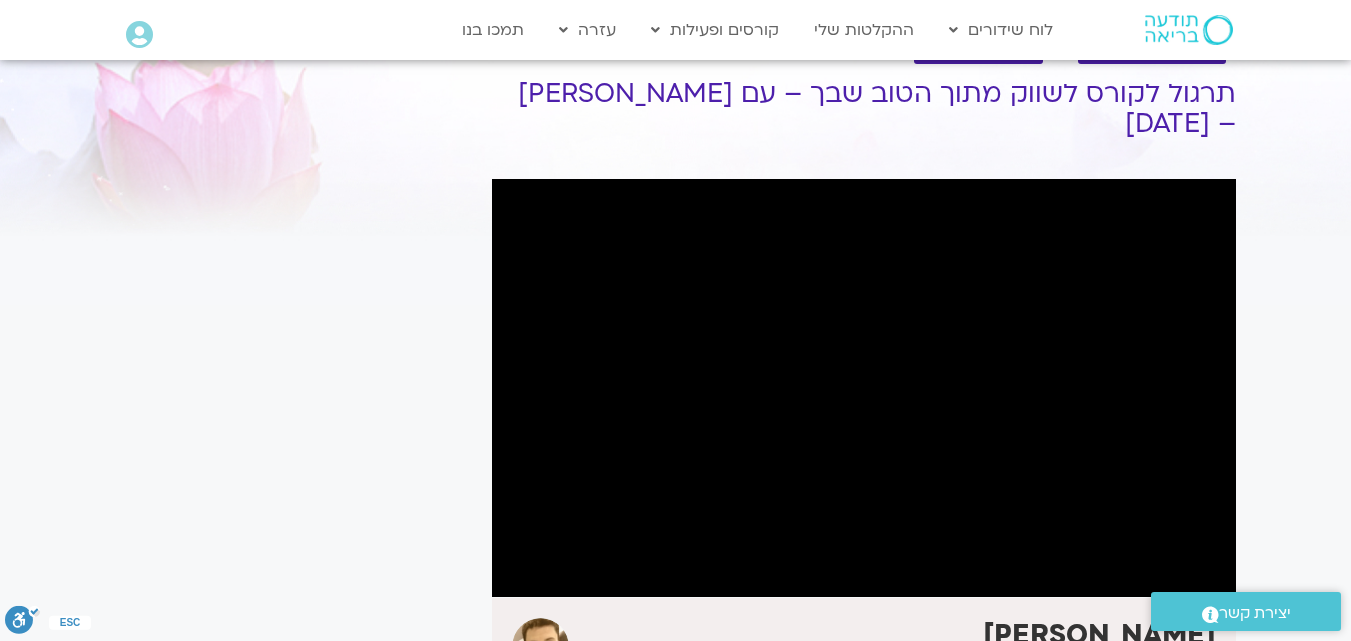 scroll, scrollTop: 100, scrollLeft: 0, axis: vertical 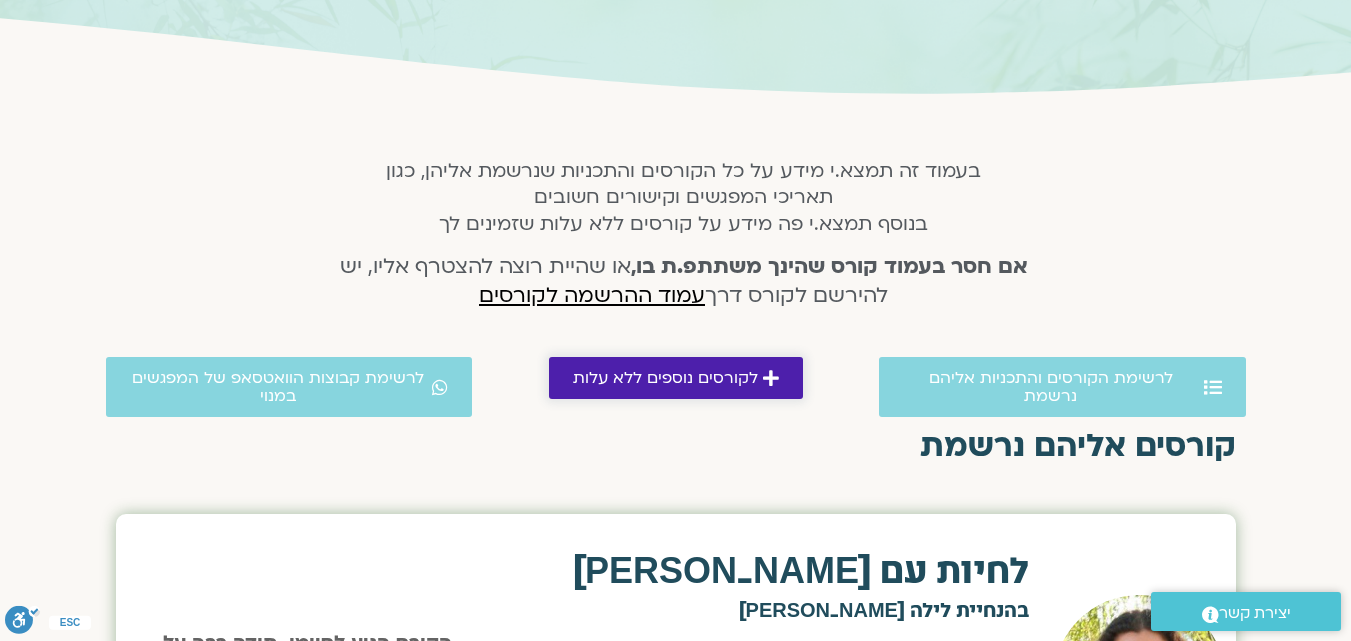 click on "לקורסים נוספים ללא עלות" at bounding box center [665, 378] 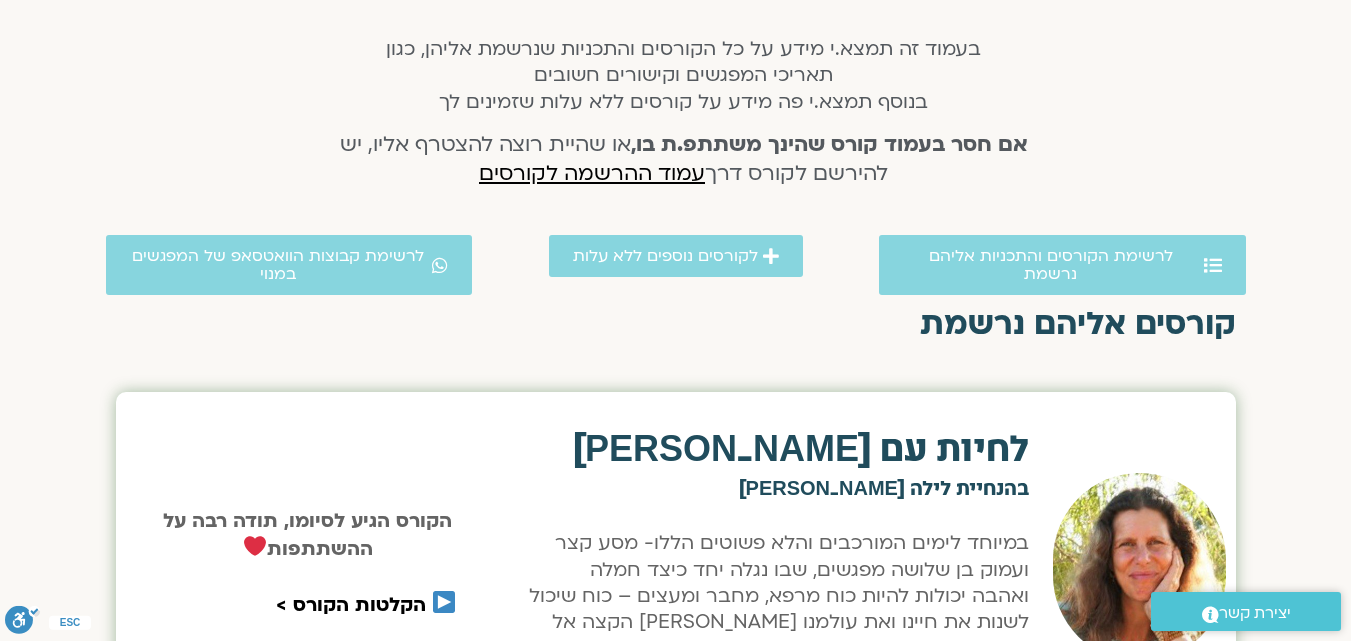 scroll, scrollTop: 390, scrollLeft: 0, axis: vertical 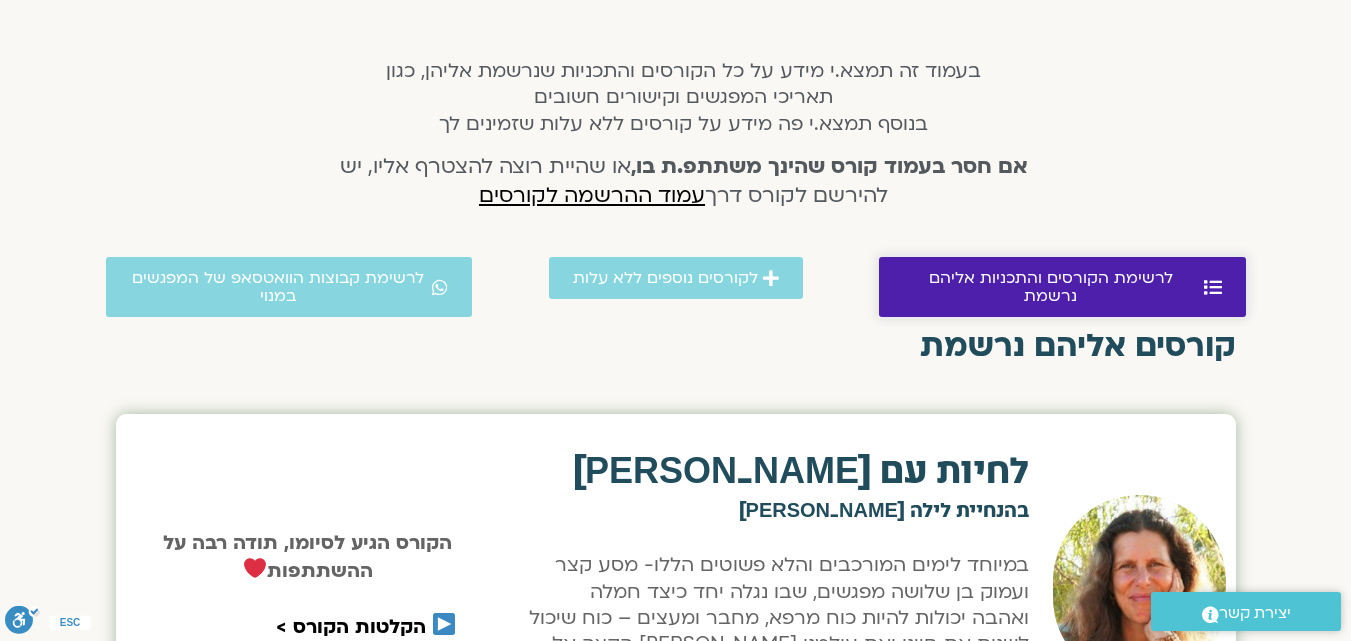 click on "לרשימת הקורסים והתכניות אליהם נרשמת" at bounding box center [1062, 287] 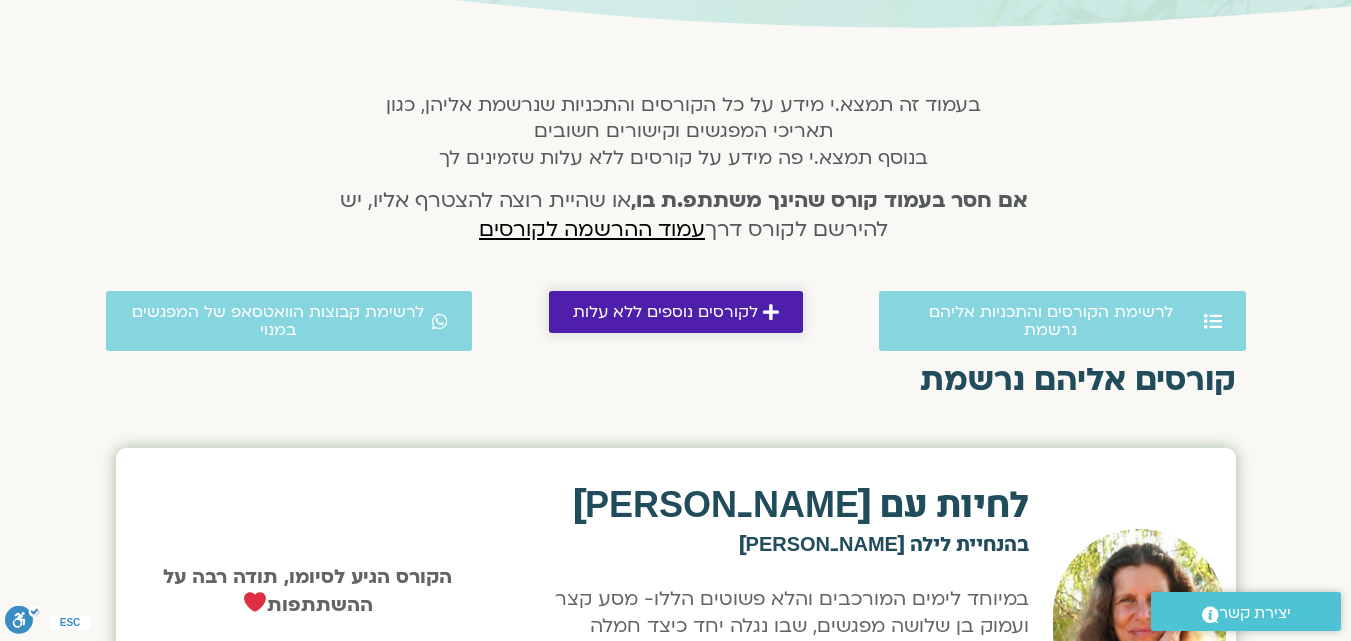 scroll, scrollTop: 313, scrollLeft: 0, axis: vertical 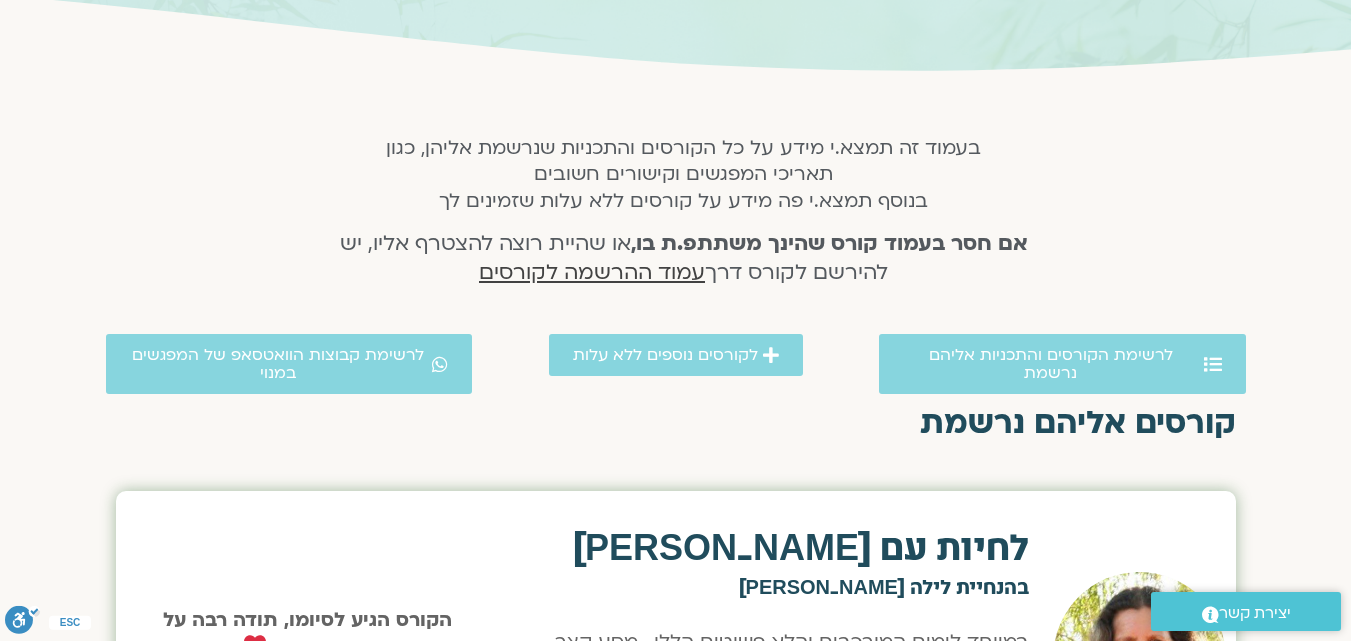 click on "עמוד ההרשמה לקורסים" at bounding box center (592, 272) 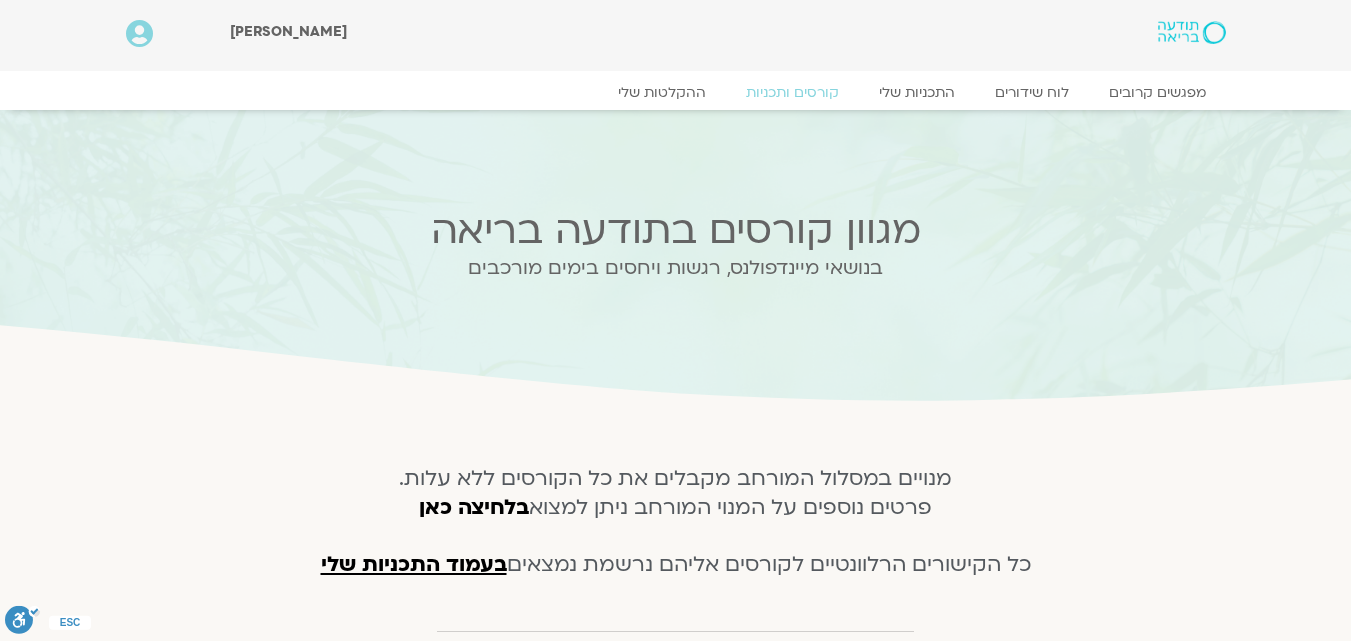 scroll, scrollTop: 612, scrollLeft: 0, axis: vertical 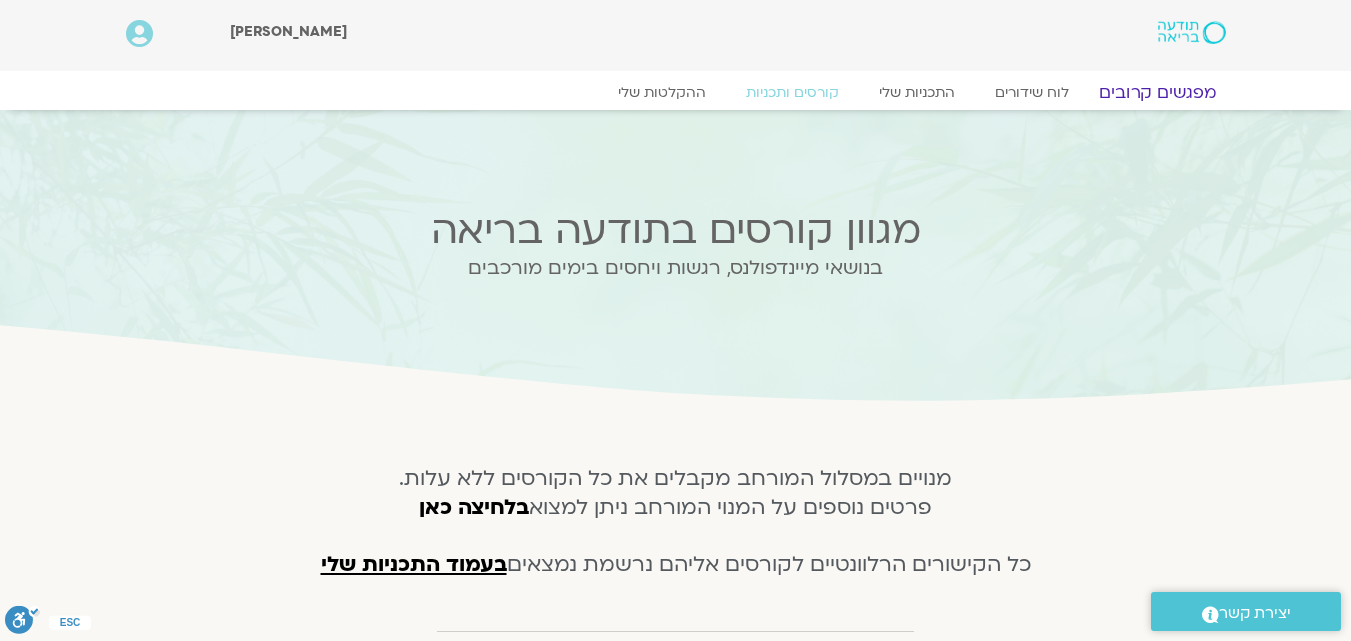 click on "מפגשים קרובים" 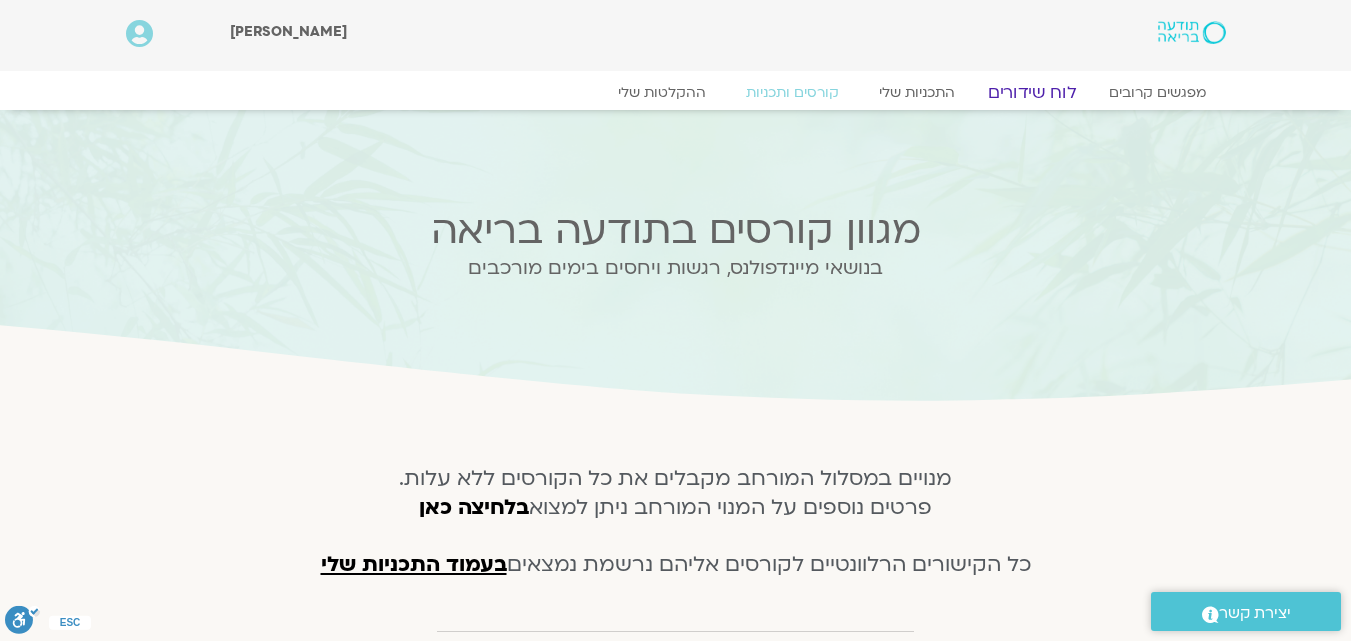 click on "לוח שידורים" 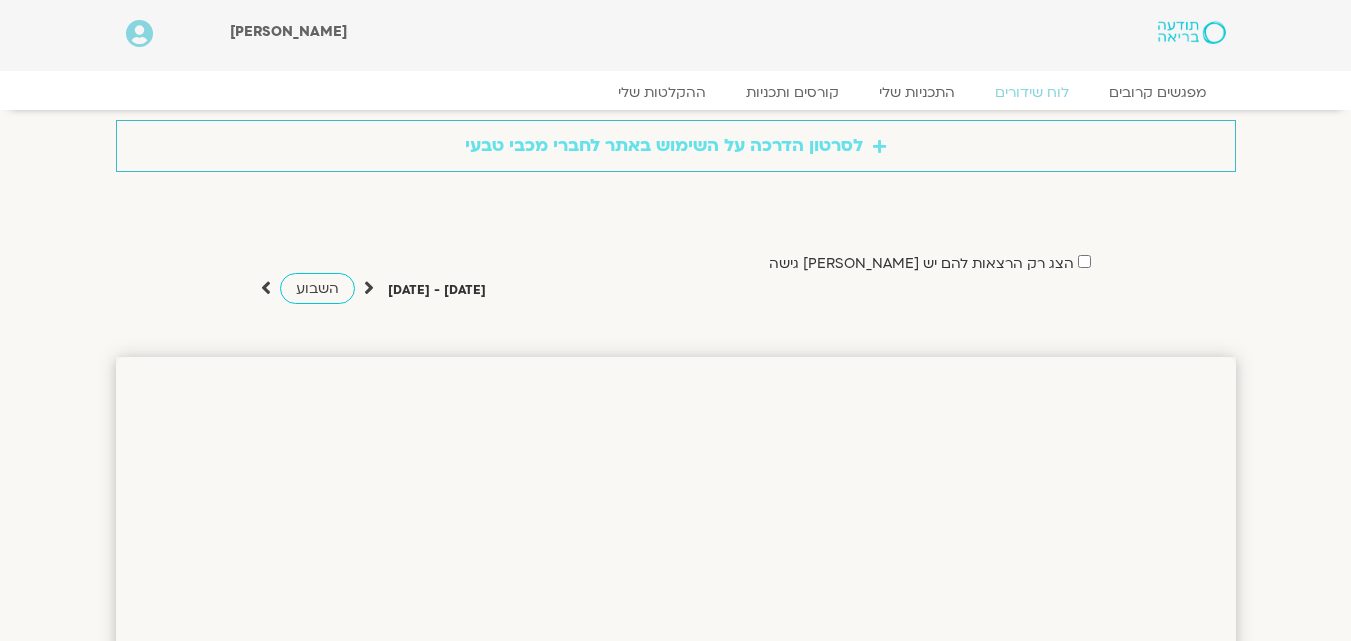 scroll, scrollTop: 0, scrollLeft: 0, axis: both 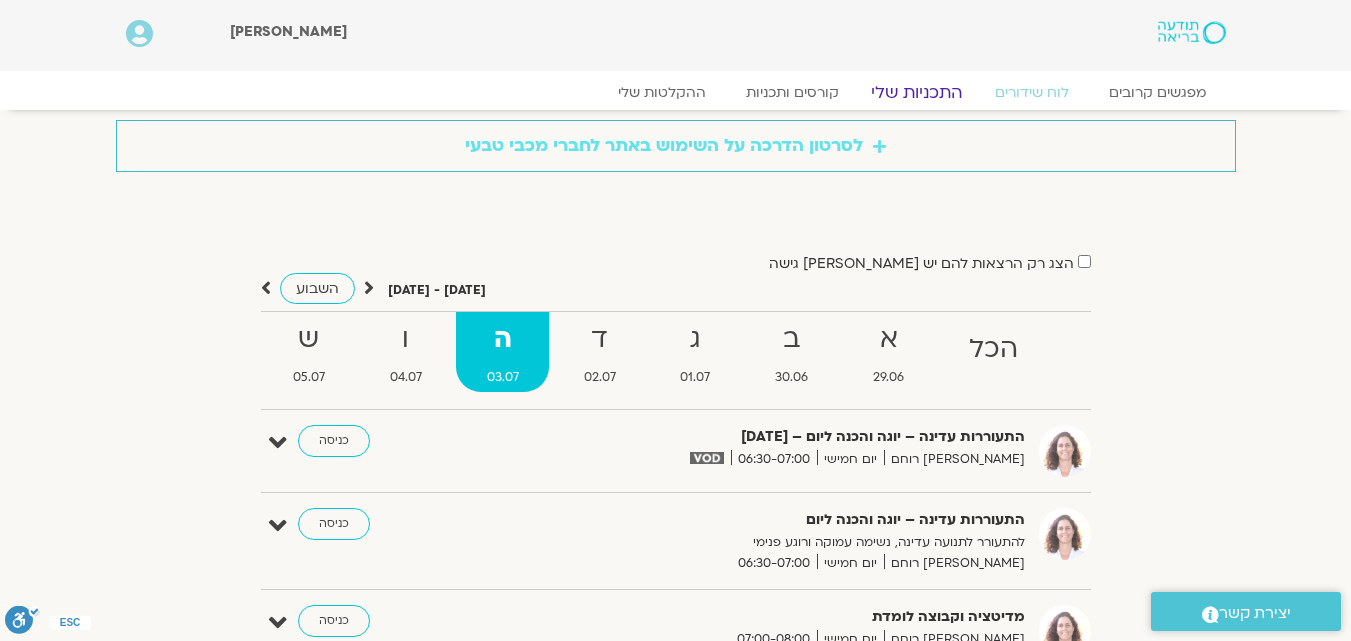 click on "התכניות שלי" 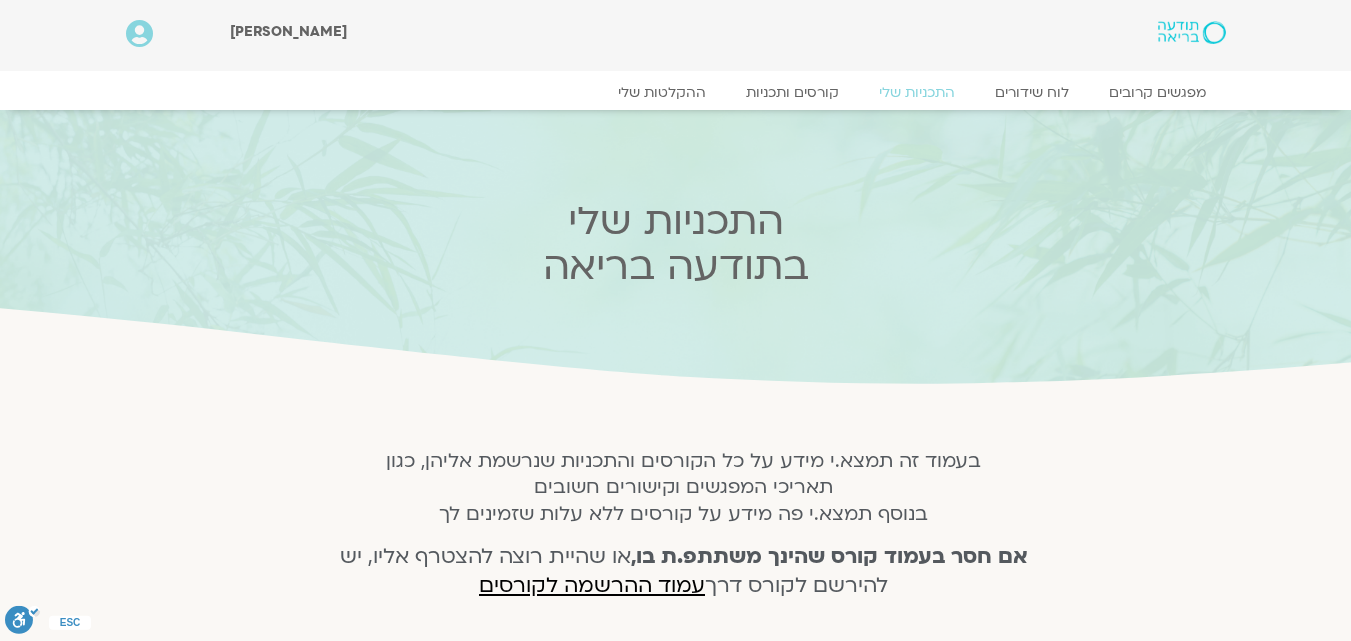 scroll, scrollTop: 42, scrollLeft: 0, axis: vertical 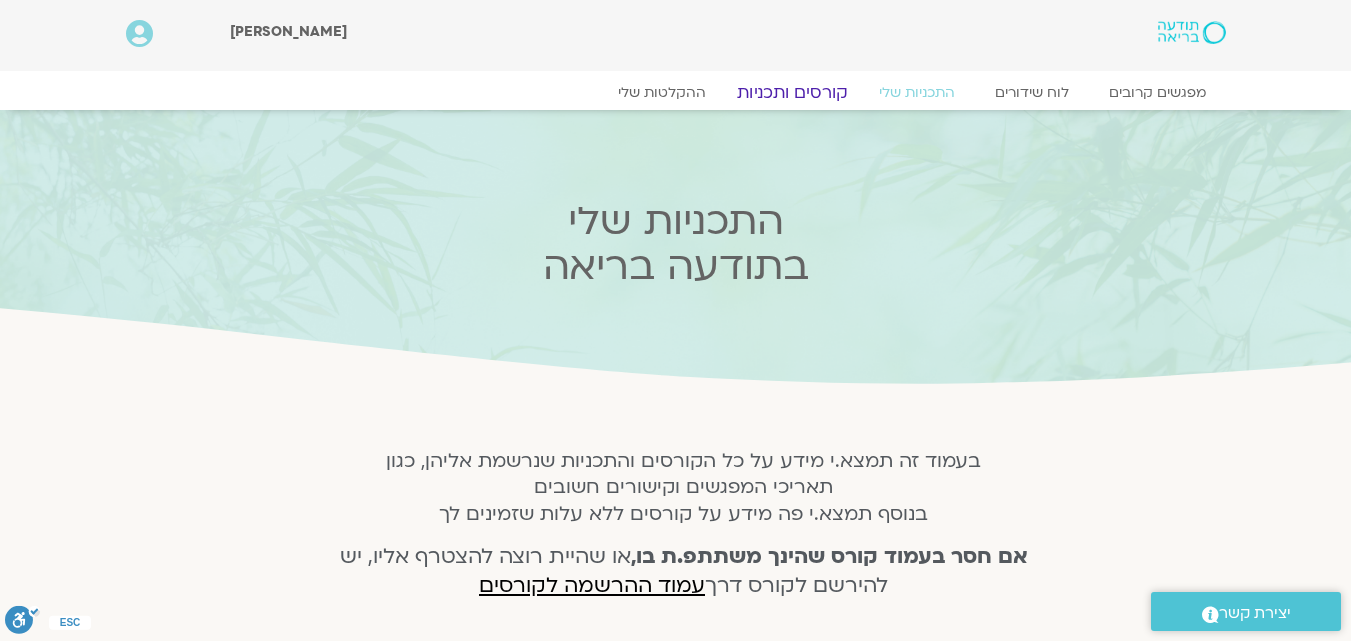 click on "קורסים ותכניות" 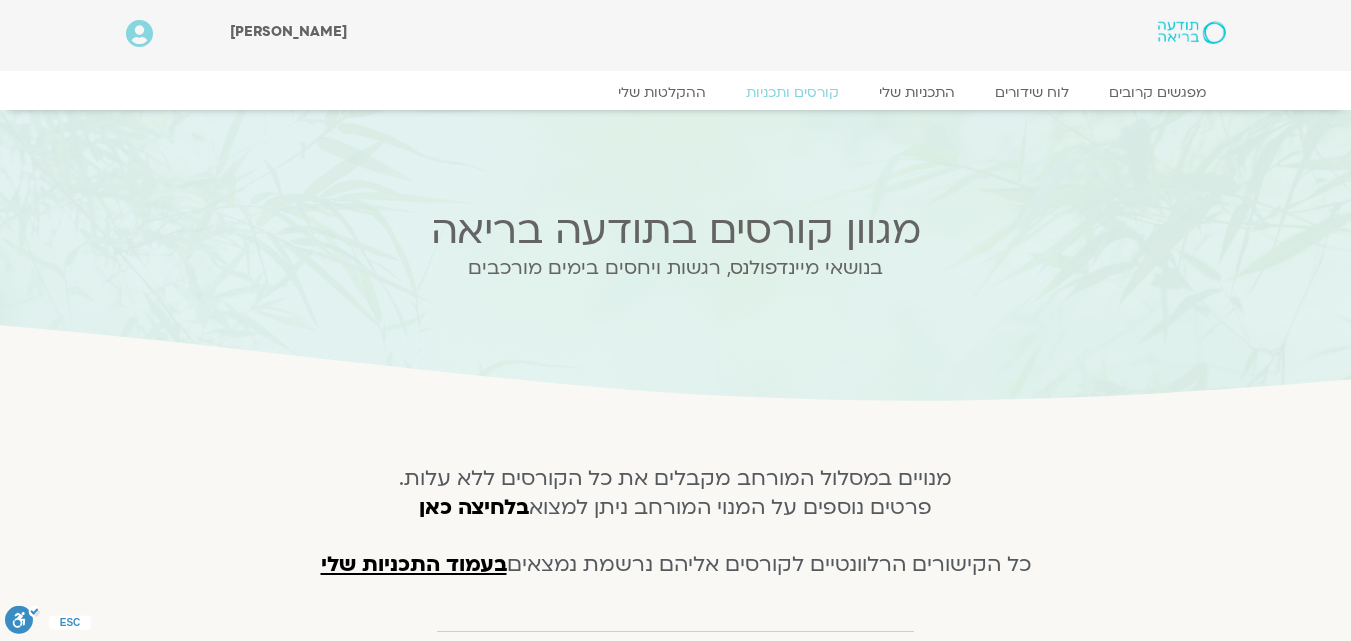 scroll, scrollTop: 0, scrollLeft: 0, axis: both 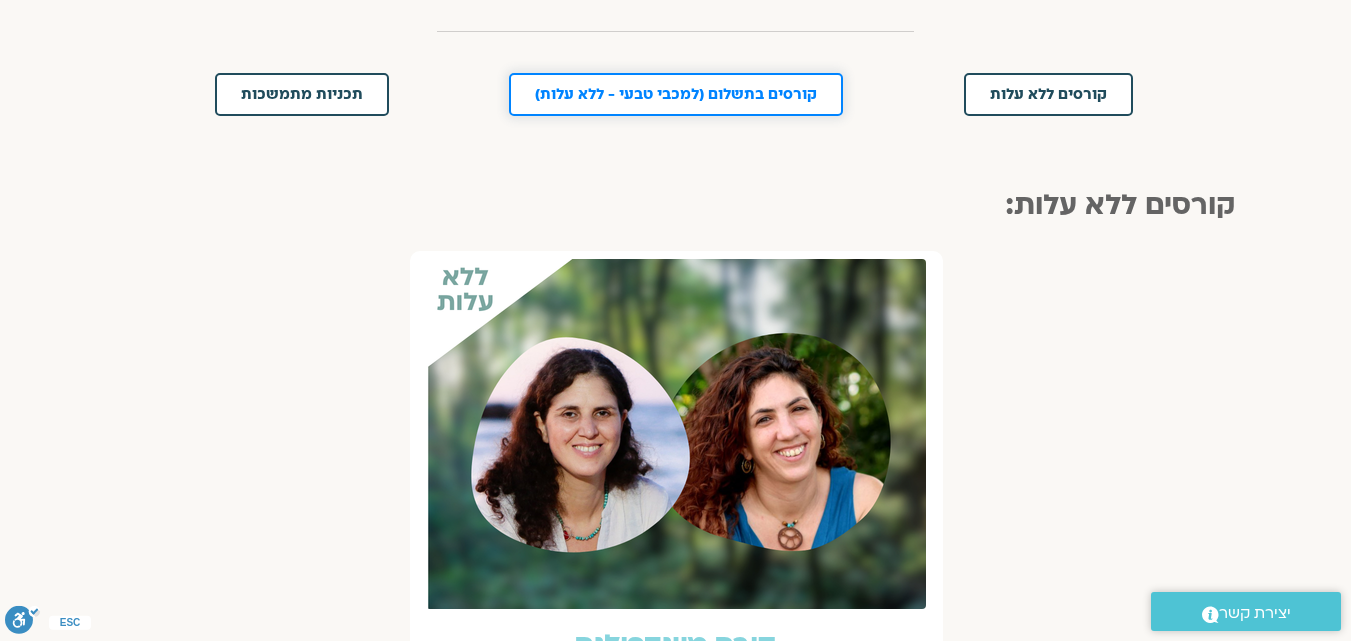 click on "קורסים בתשלום (למכבי טבעי - ללא עלות)" at bounding box center [676, 94] 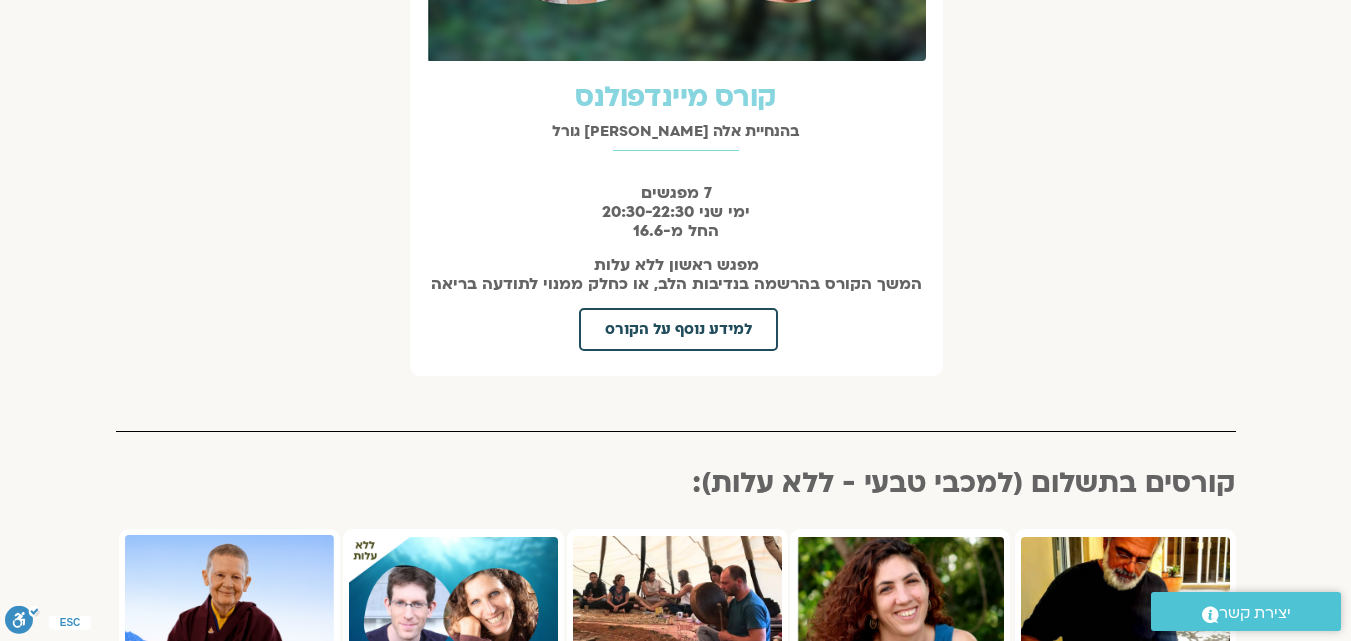 scroll, scrollTop: 798, scrollLeft: 0, axis: vertical 